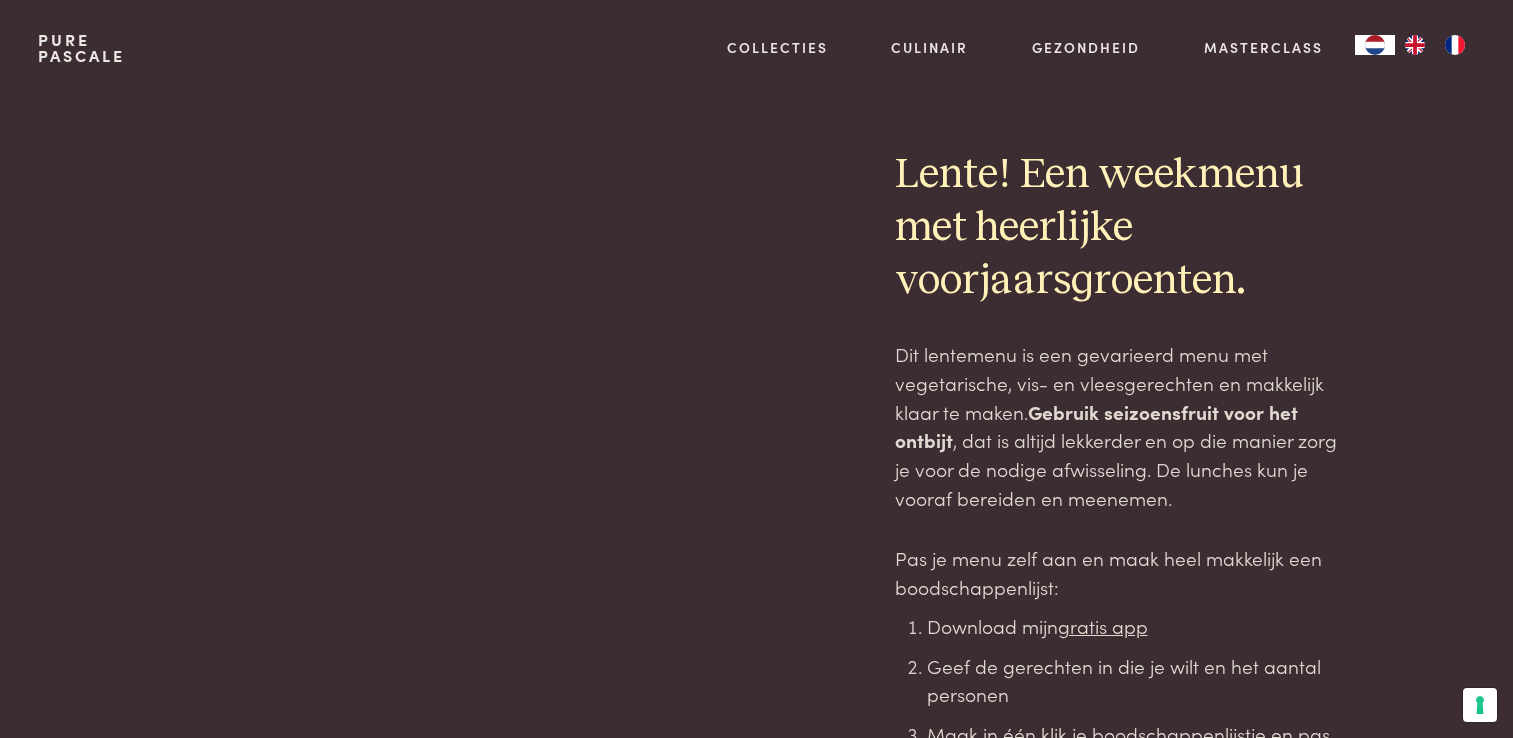 scroll, scrollTop: 5634, scrollLeft: 0, axis: vertical 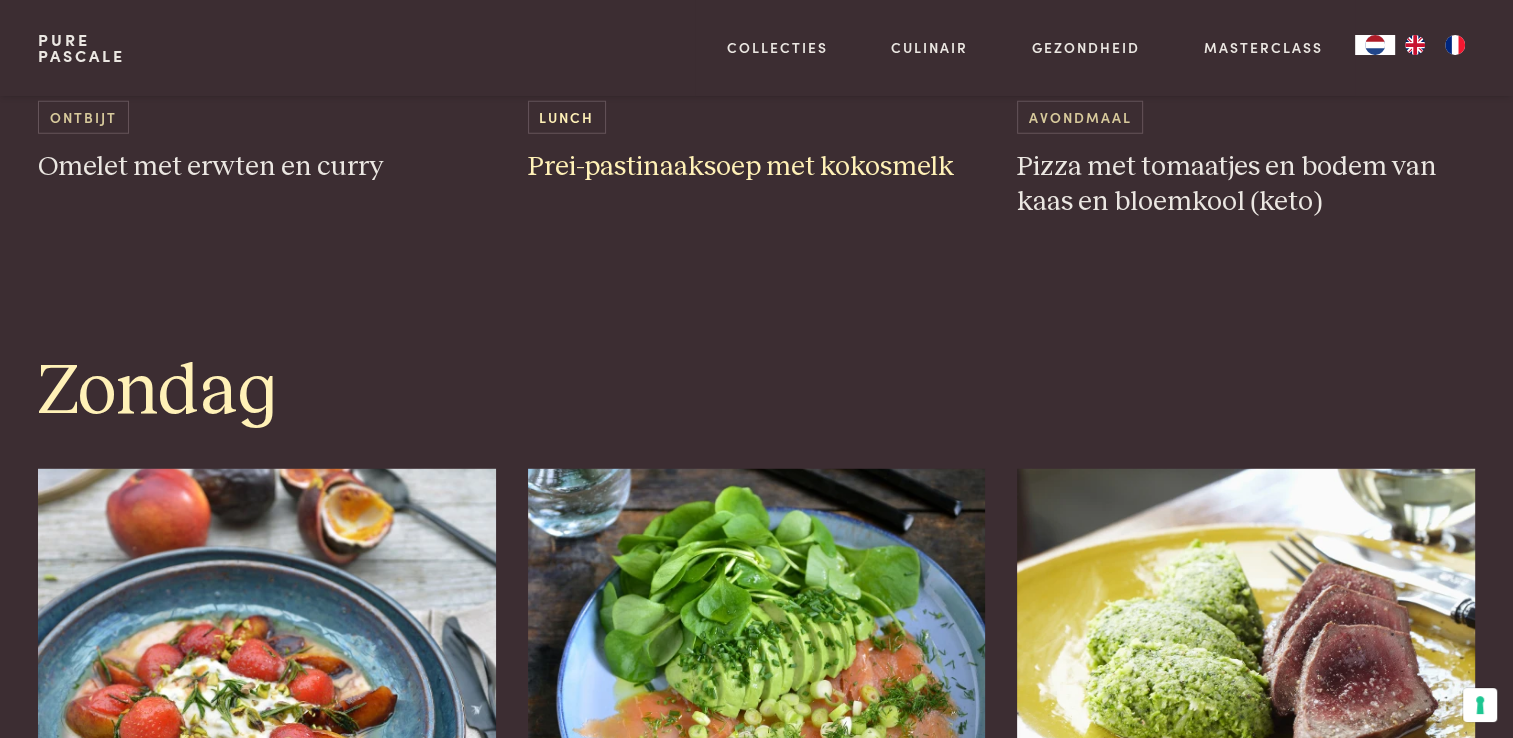 click on "Prei-pastinaaksoep met kokosmelk" at bounding box center [757, 167] 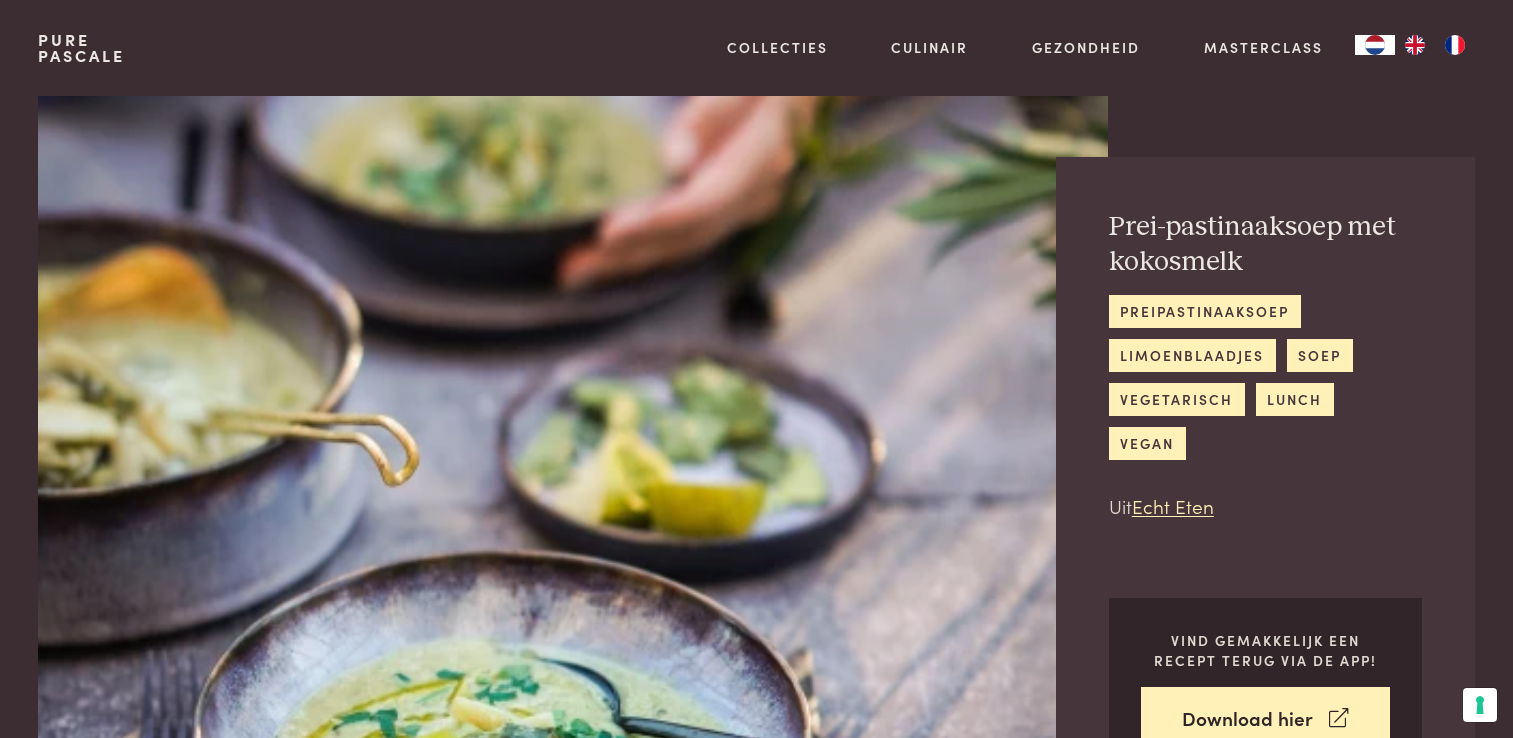 scroll, scrollTop: 0, scrollLeft: 0, axis: both 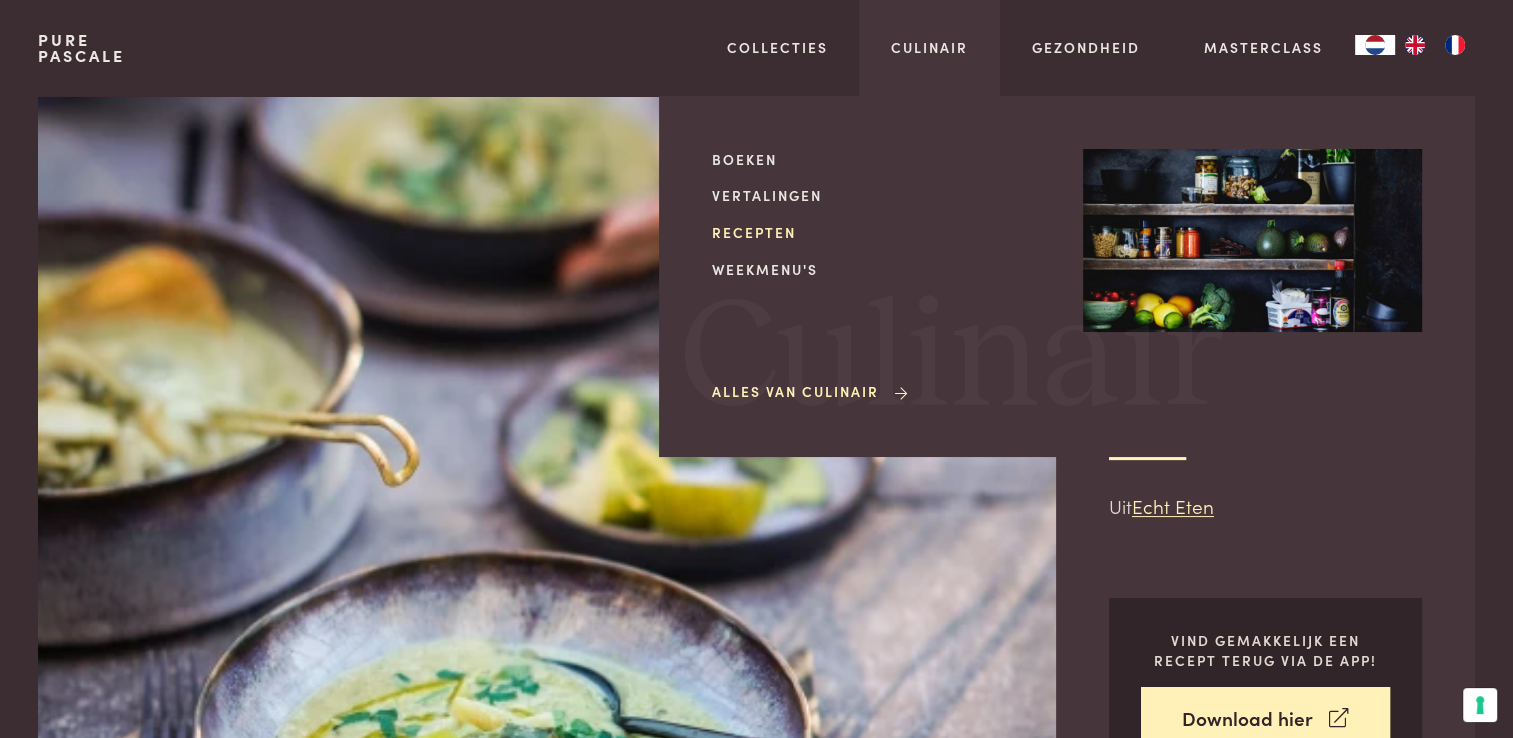 click on "Recepten" at bounding box center (881, 232) 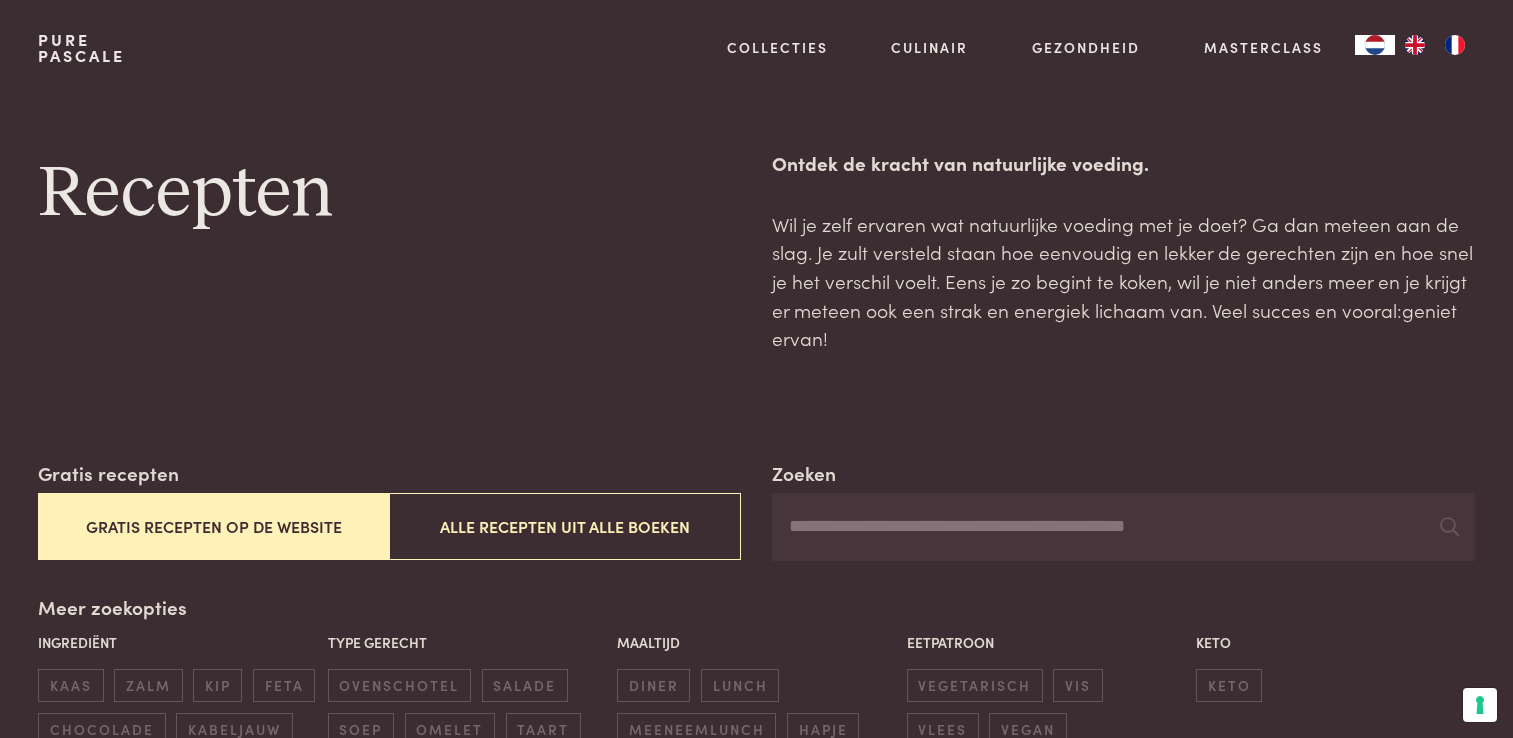 scroll, scrollTop: 0, scrollLeft: 0, axis: both 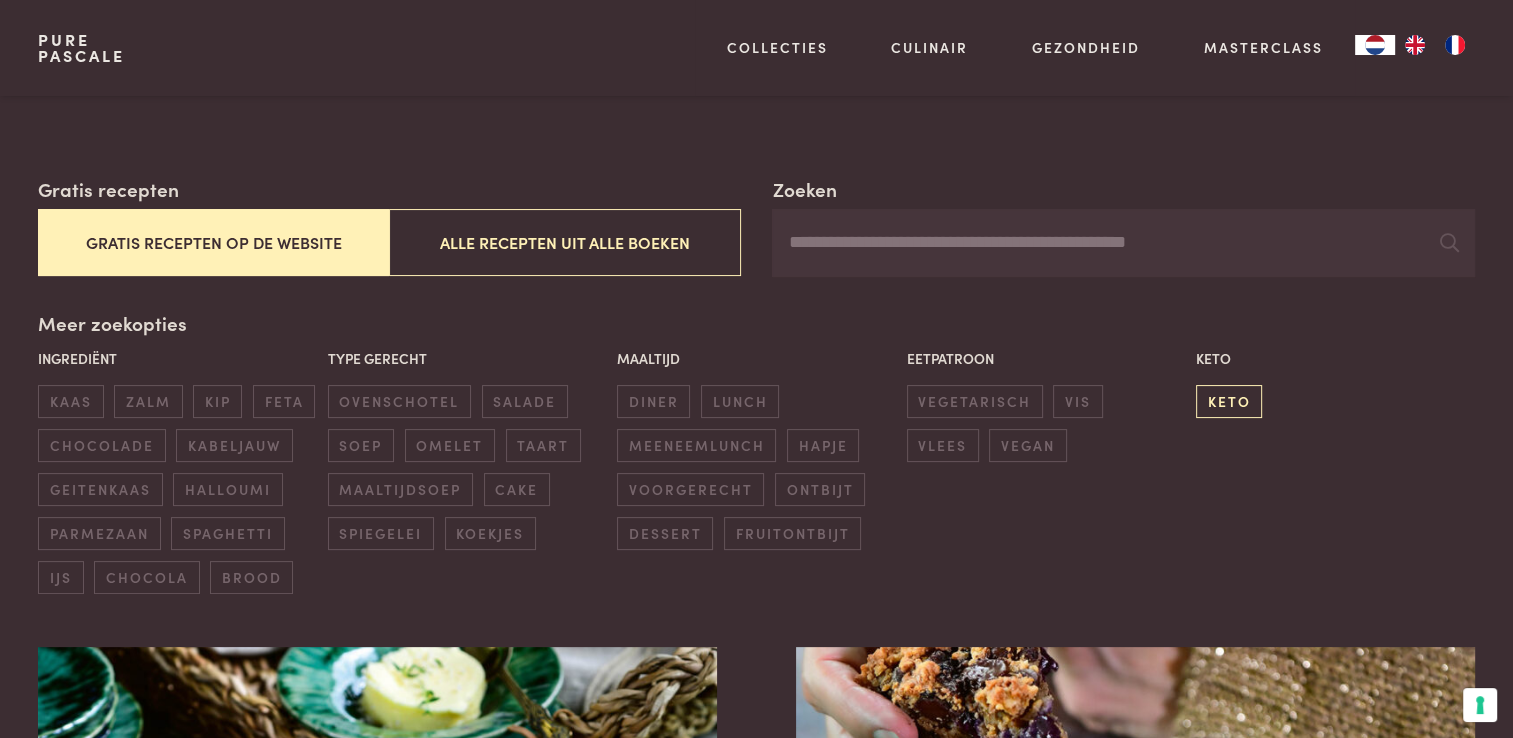 click on "keto" at bounding box center (1229, 401) 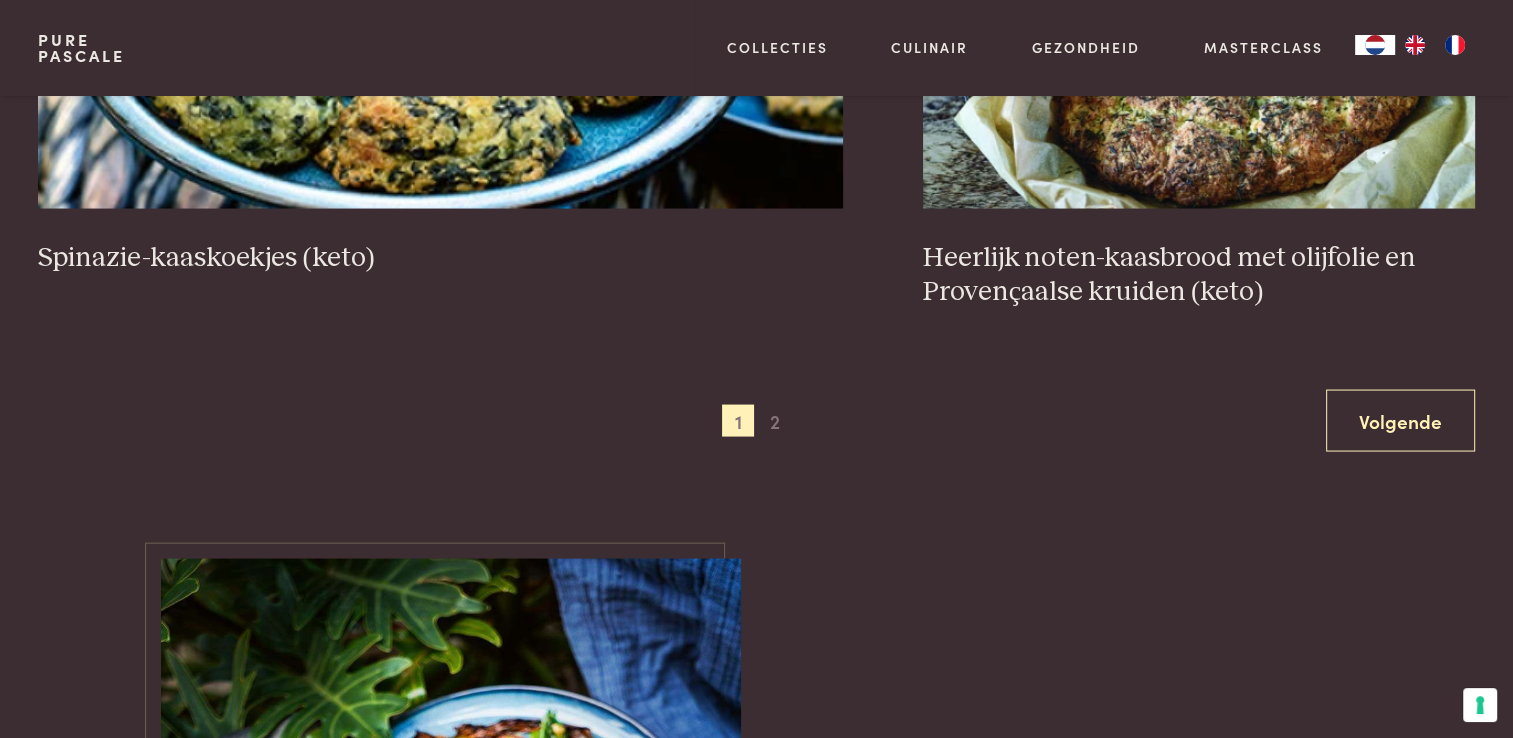 scroll, scrollTop: 3888, scrollLeft: 0, axis: vertical 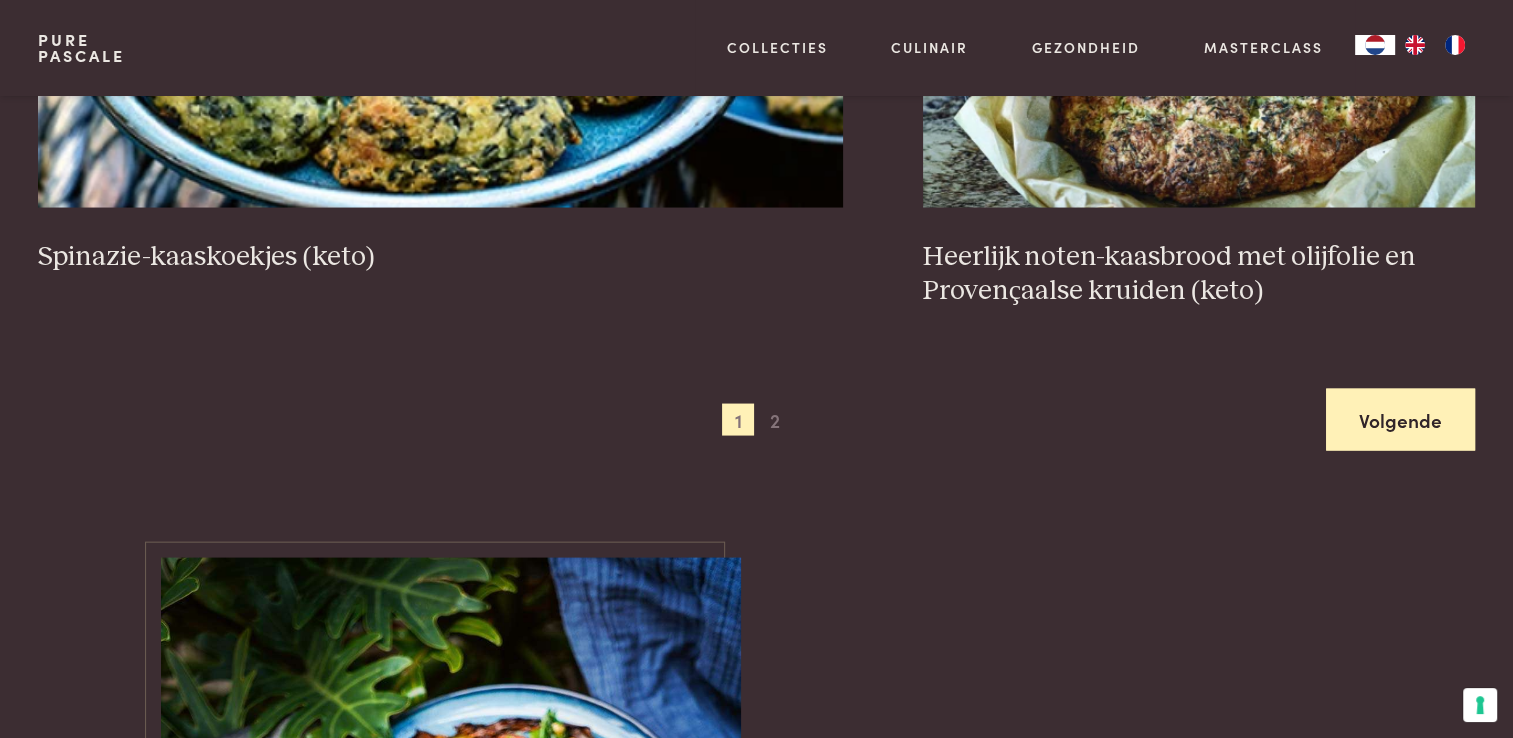 click on "Volgende" at bounding box center (1400, 420) 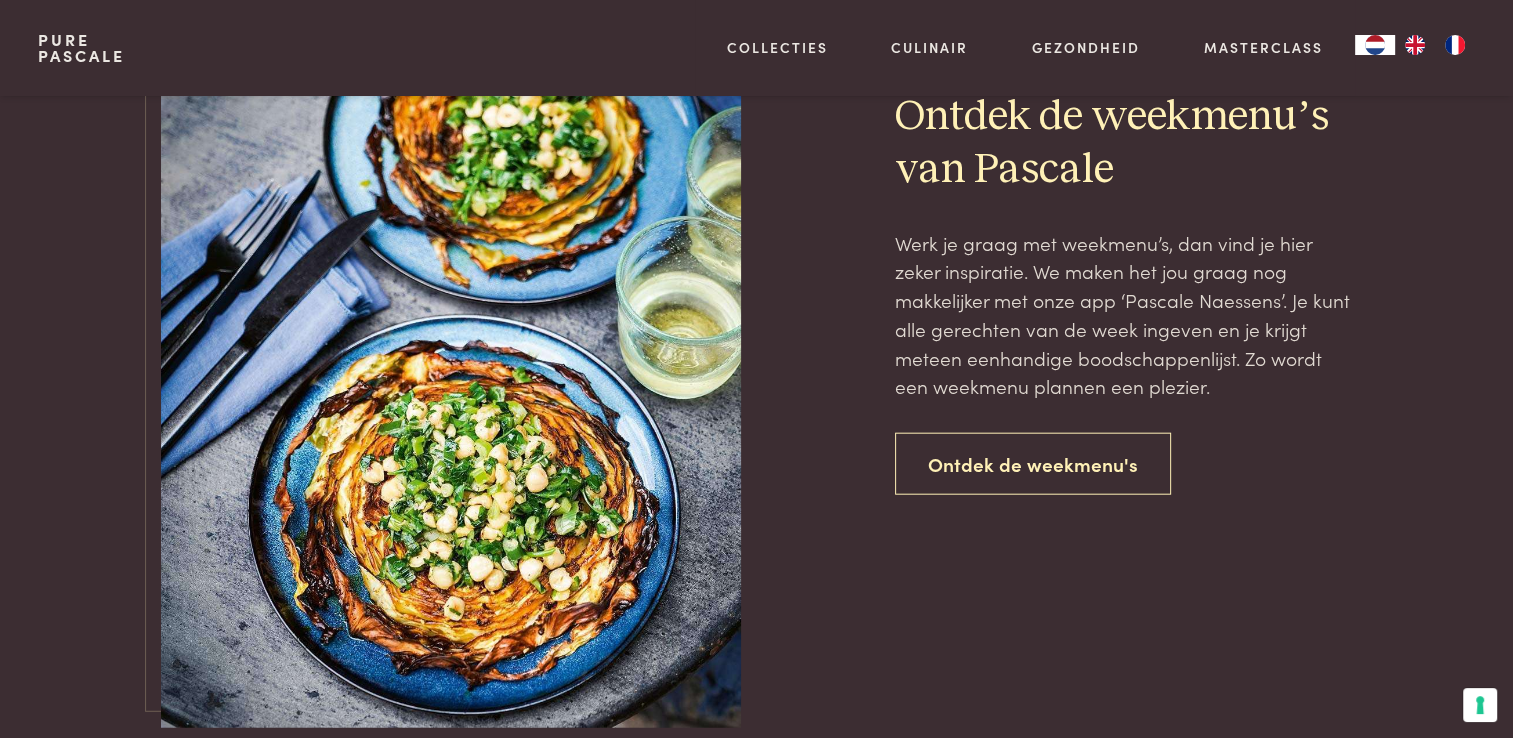 scroll, scrollTop: 4692, scrollLeft: 0, axis: vertical 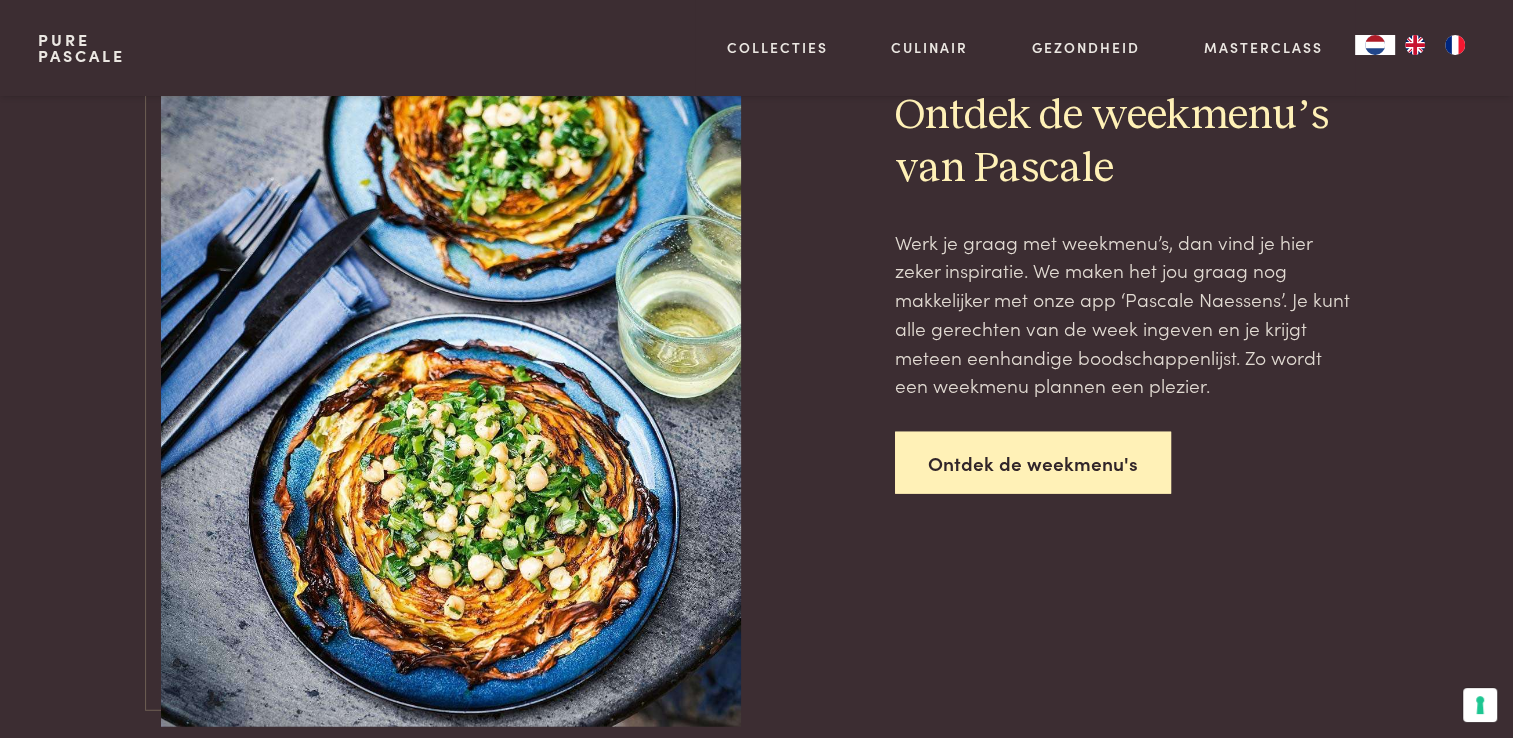 click on "Ontdek de weekmenu's" at bounding box center [1033, 463] 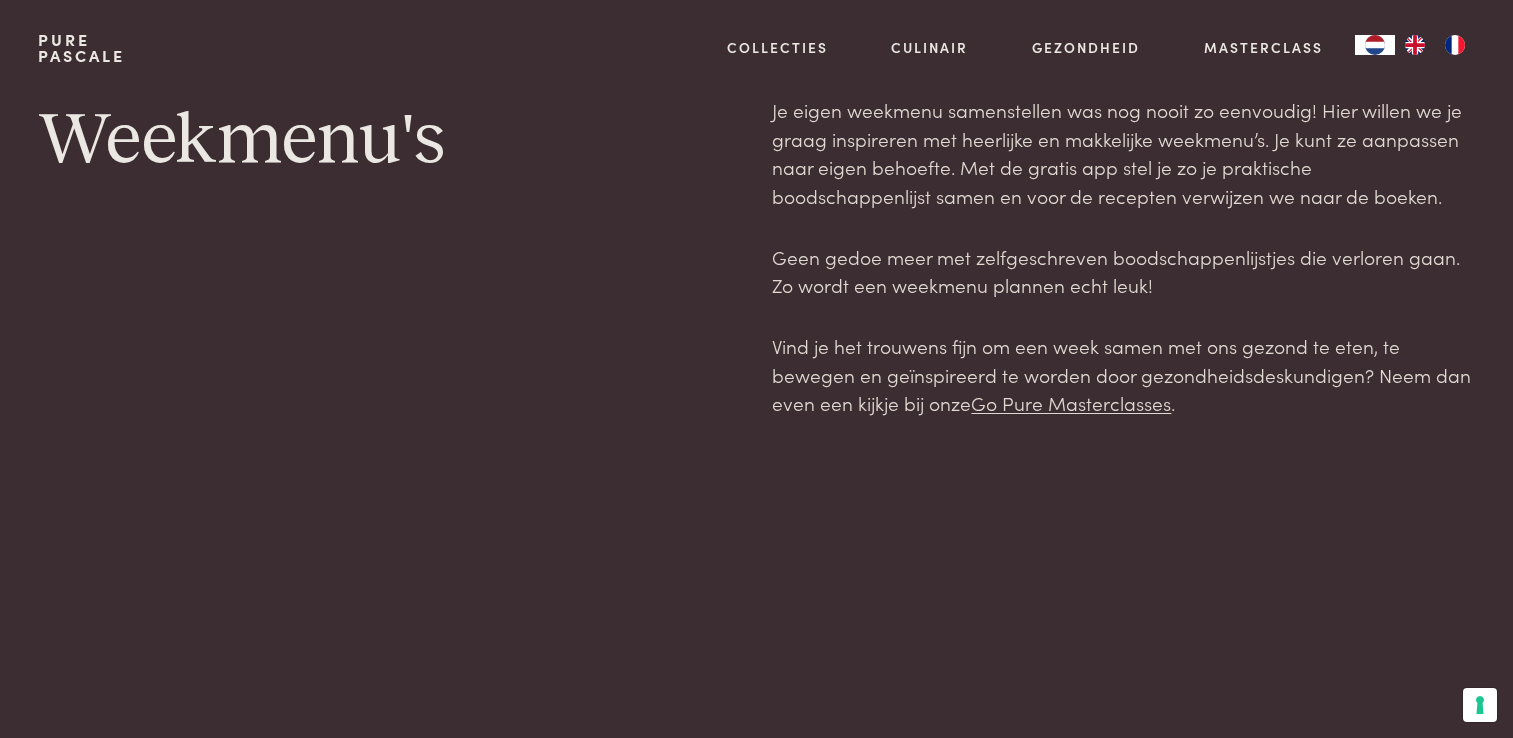 scroll, scrollTop: 0, scrollLeft: 0, axis: both 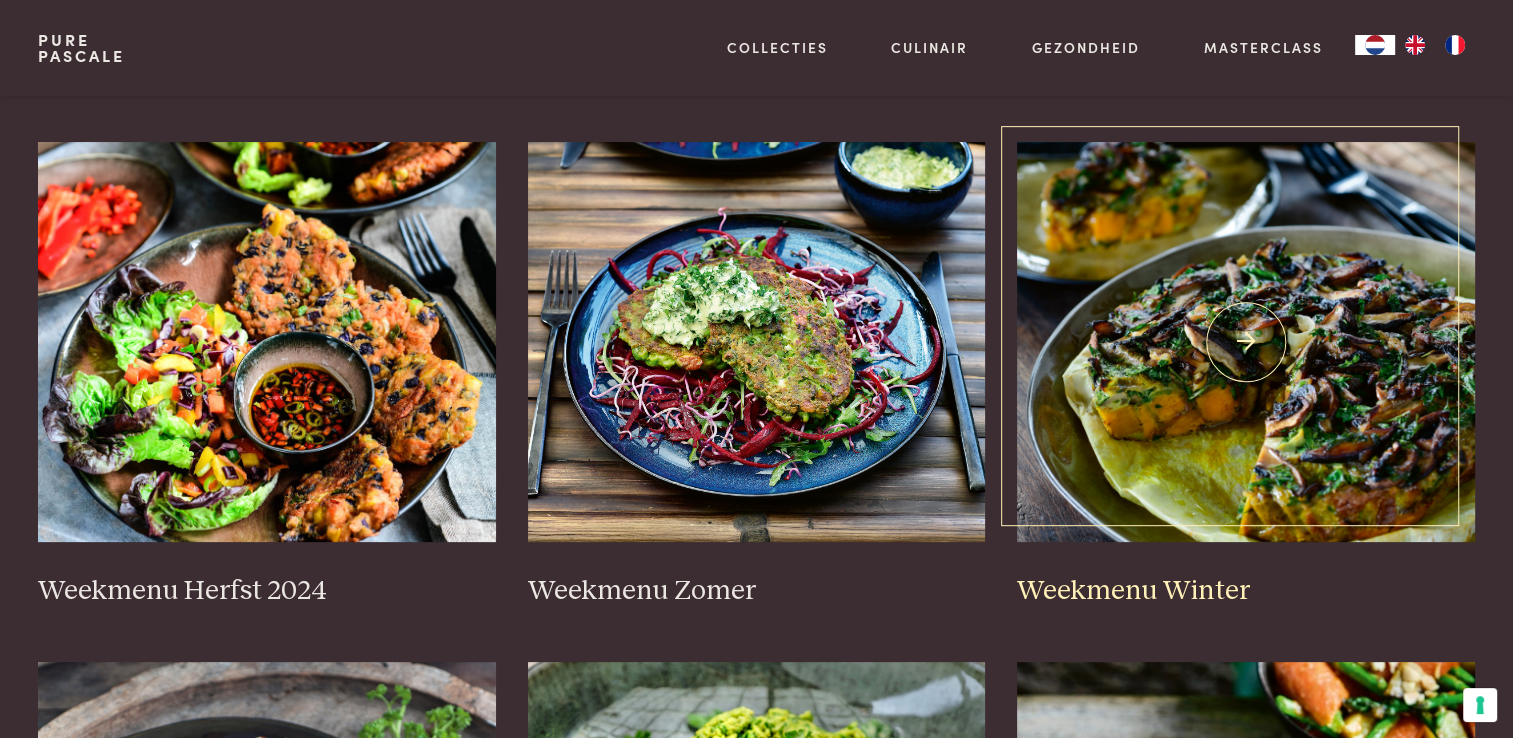click at bounding box center (1246, 342) 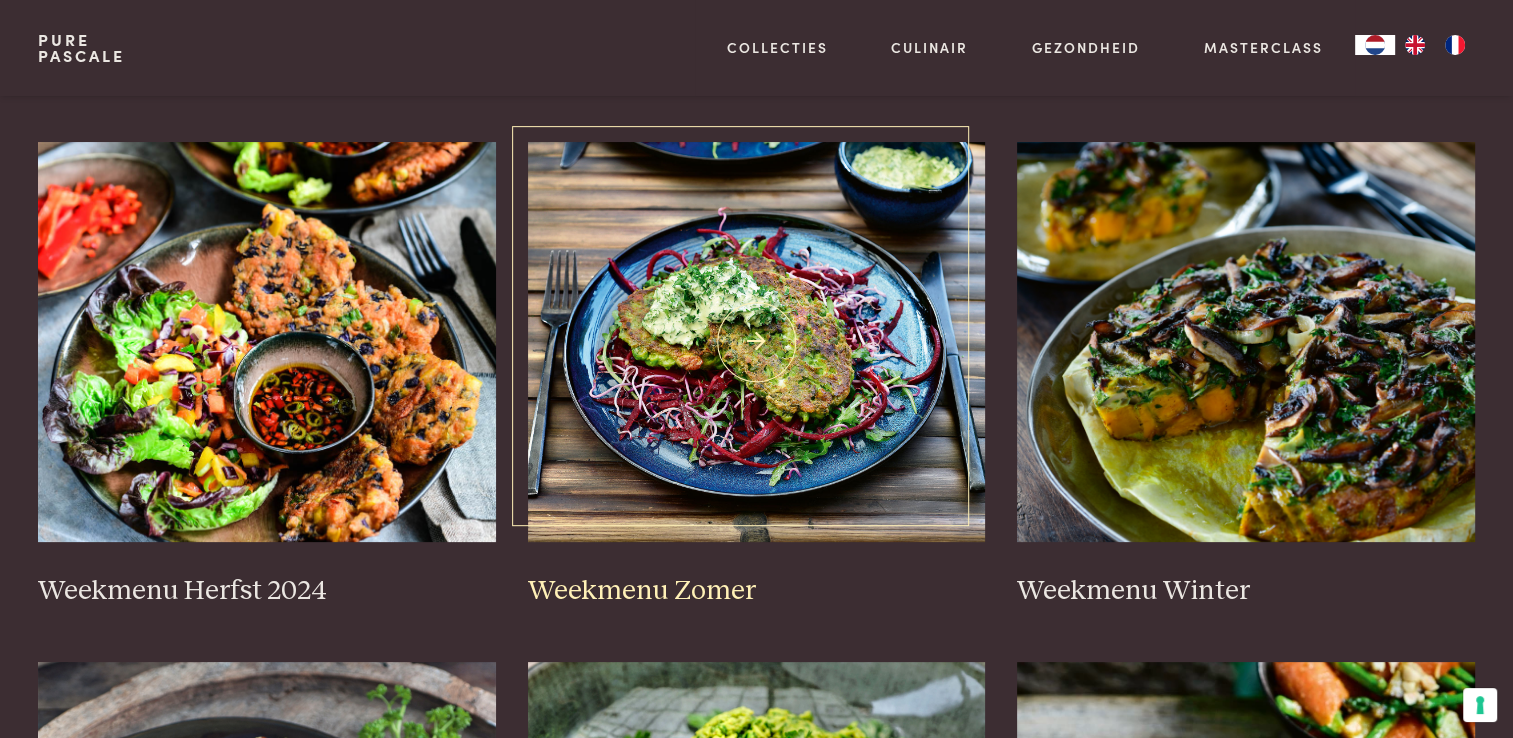 click at bounding box center [757, 342] 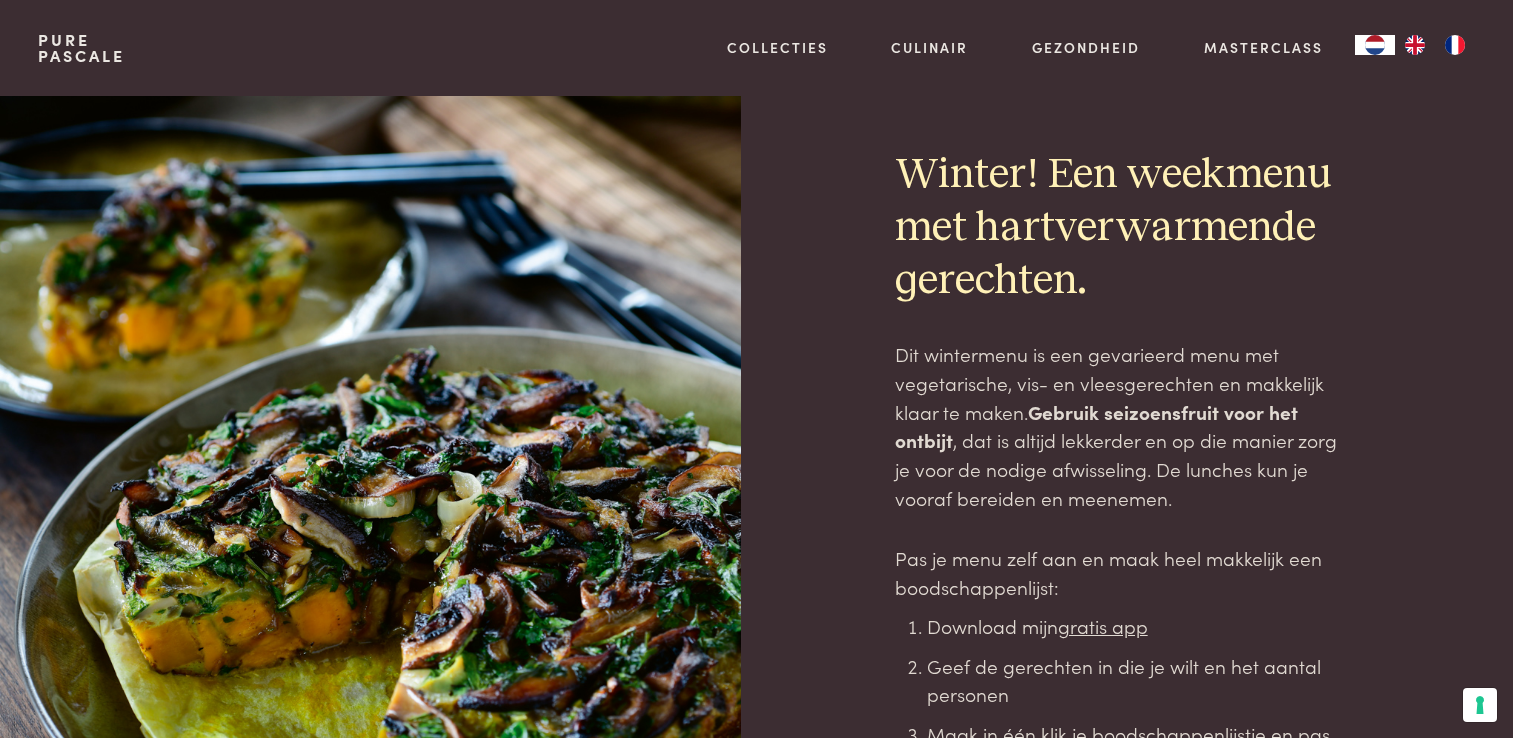 scroll, scrollTop: 0, scrollLeft: 0, axis: both 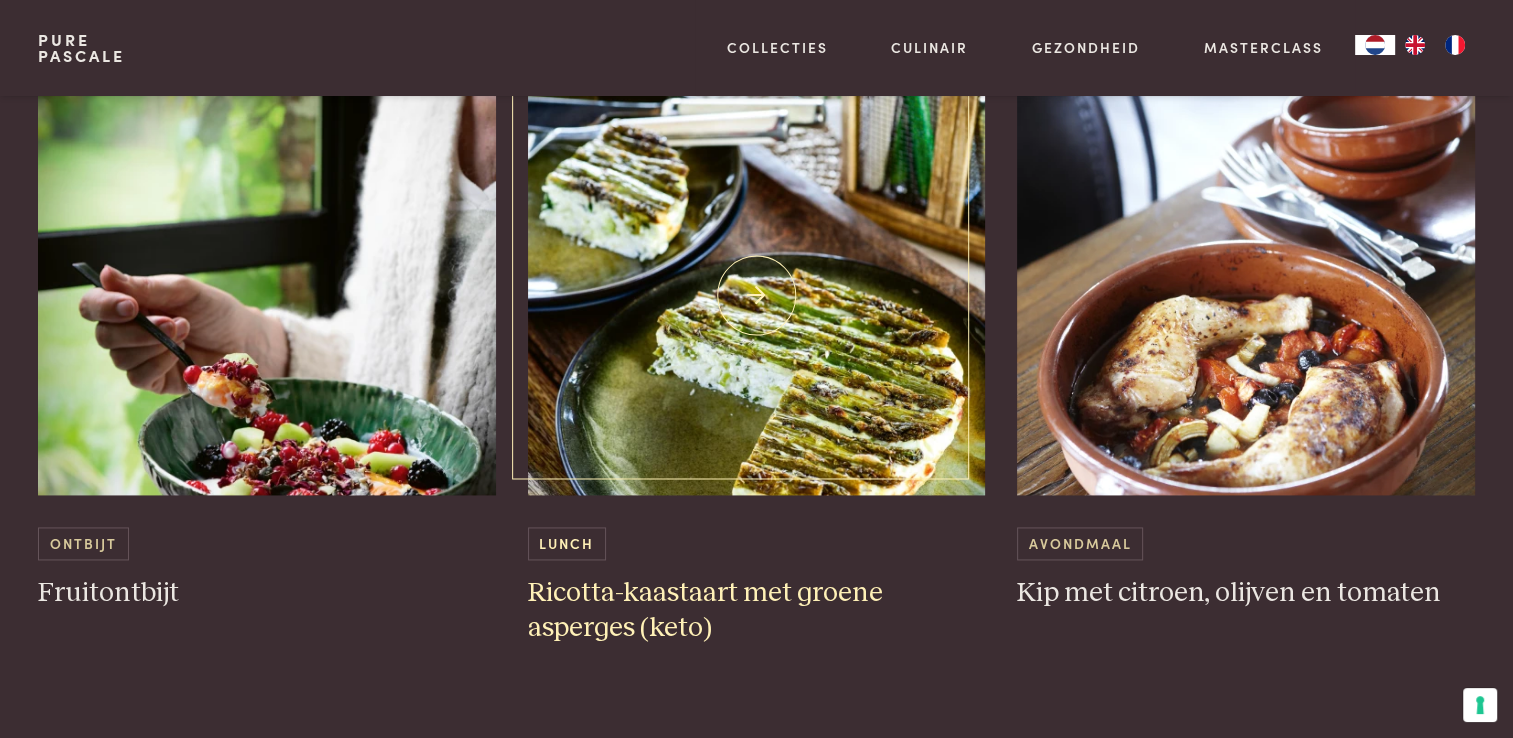 click at bounding box center (757, 295) 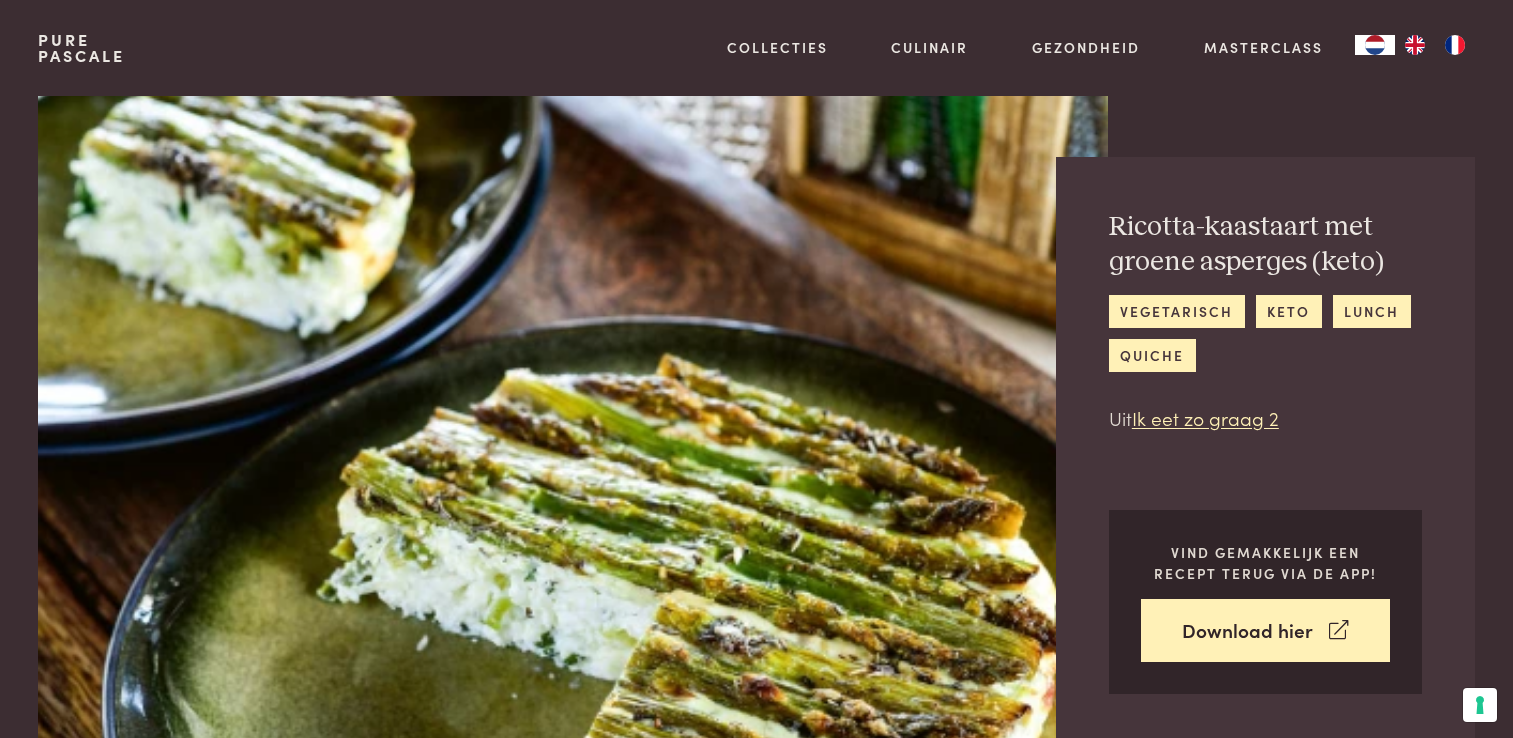 scroll, scrollTop: 0, scrollLeft: 0, axis: both 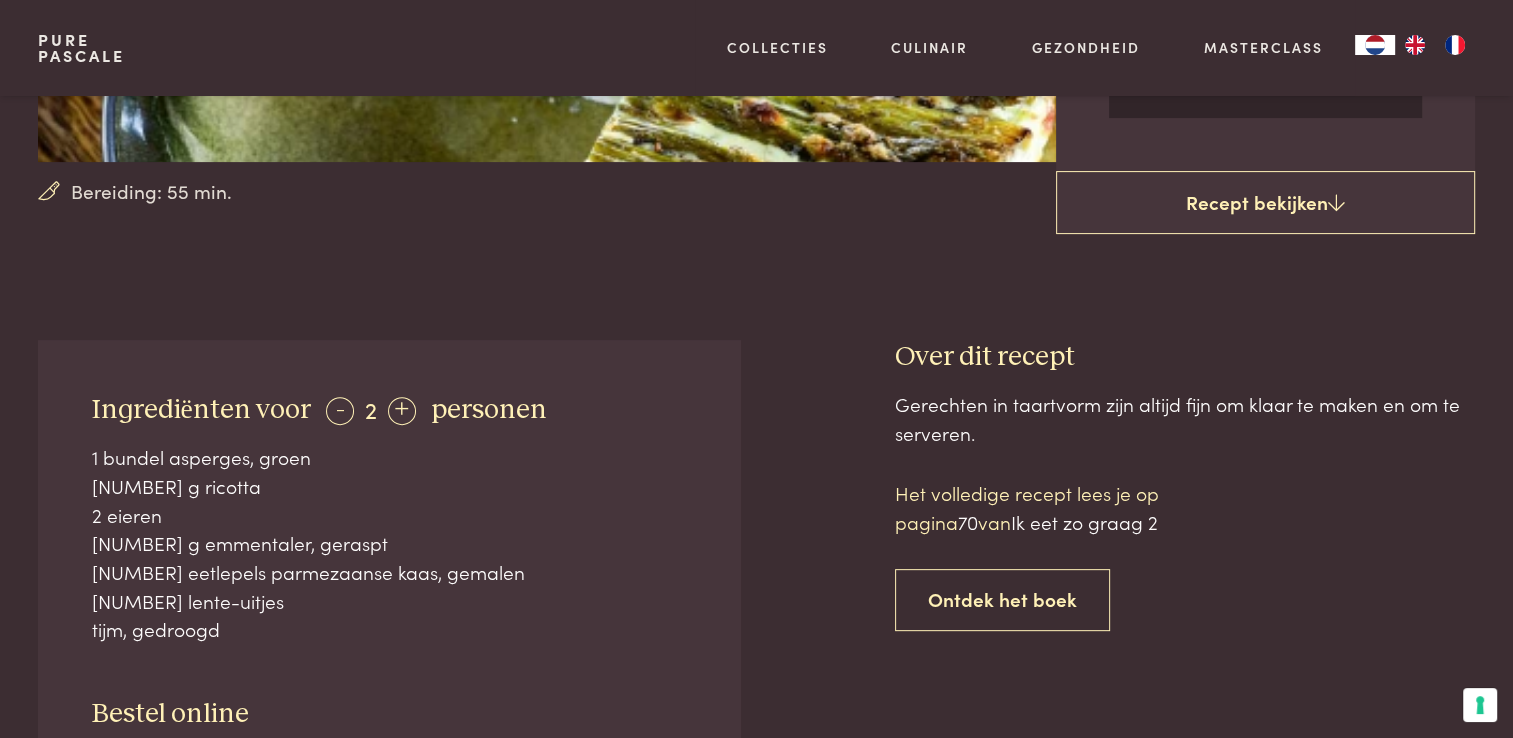 click on "Bereiding: 55 min.
Ricotta-kaastaart met groene asperges (keto)
vegetarisch
keto
lunch
quiche
Uit  Ik eet zo graag 2   Vind gemakkelijk een recept terug via de app!   Download hier   Recept bekijken
Ingrediënten voor
-
2
+
personen
1 bundel asperges, groen
150 g ricotta
2 eieren" at bounding box center (756, 1138) 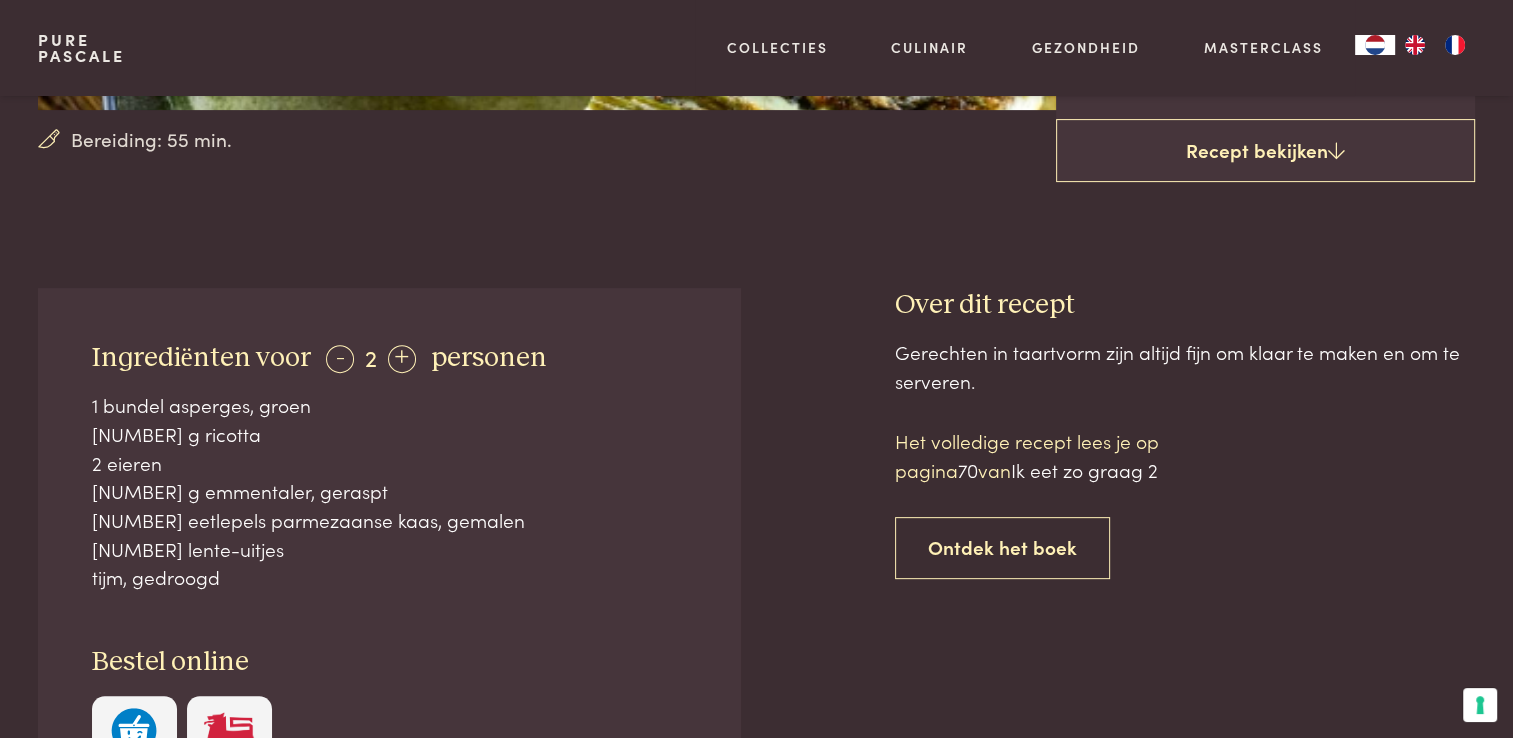 scroll, scrollTop: 631, scrollLeft: 0, axis: vertical 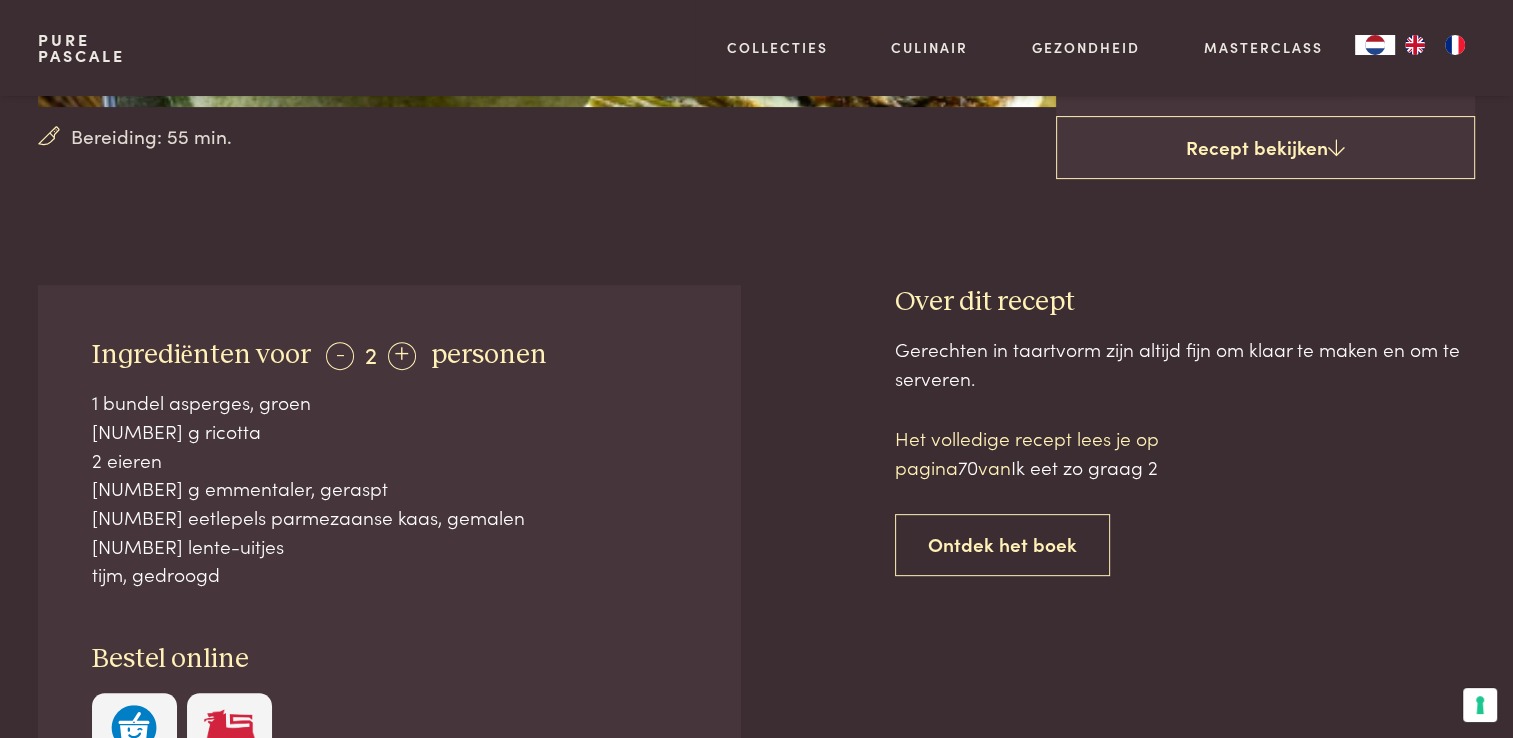 click on "Ingrediënten voor
-
2
+
personen
1 bundel asperges, groen
150 g ricotta
2 eieren
50 g emmentaler, geraspt
4 eetlepels parmezaanse kaas, gemalen
3 lente-uitjes
tijm, gedroogd
Bestel online         Gerecht delen                   70  van" at bounding box center [756, 625] 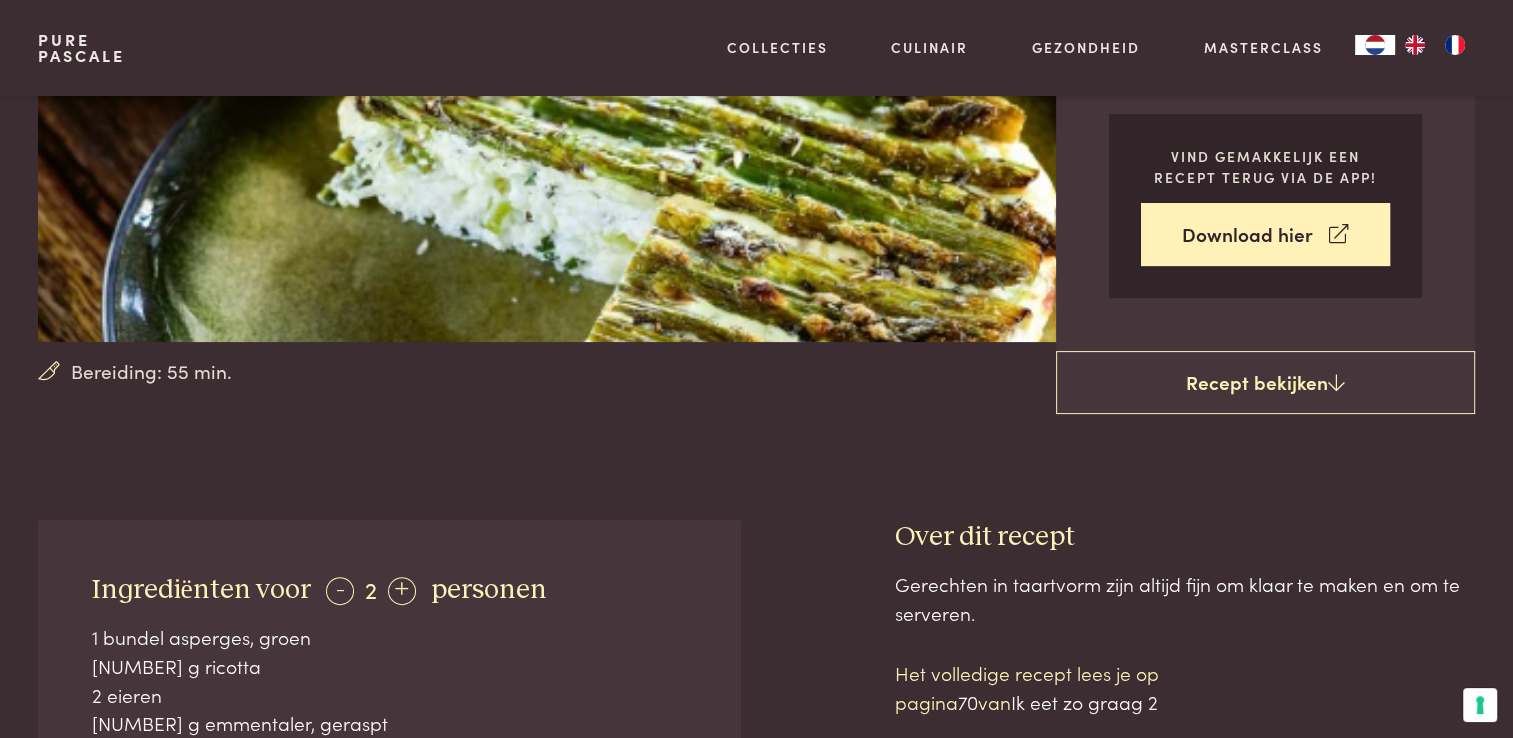 scroll, scrollTop: 396, scrollLeft: 0, axis: vertical 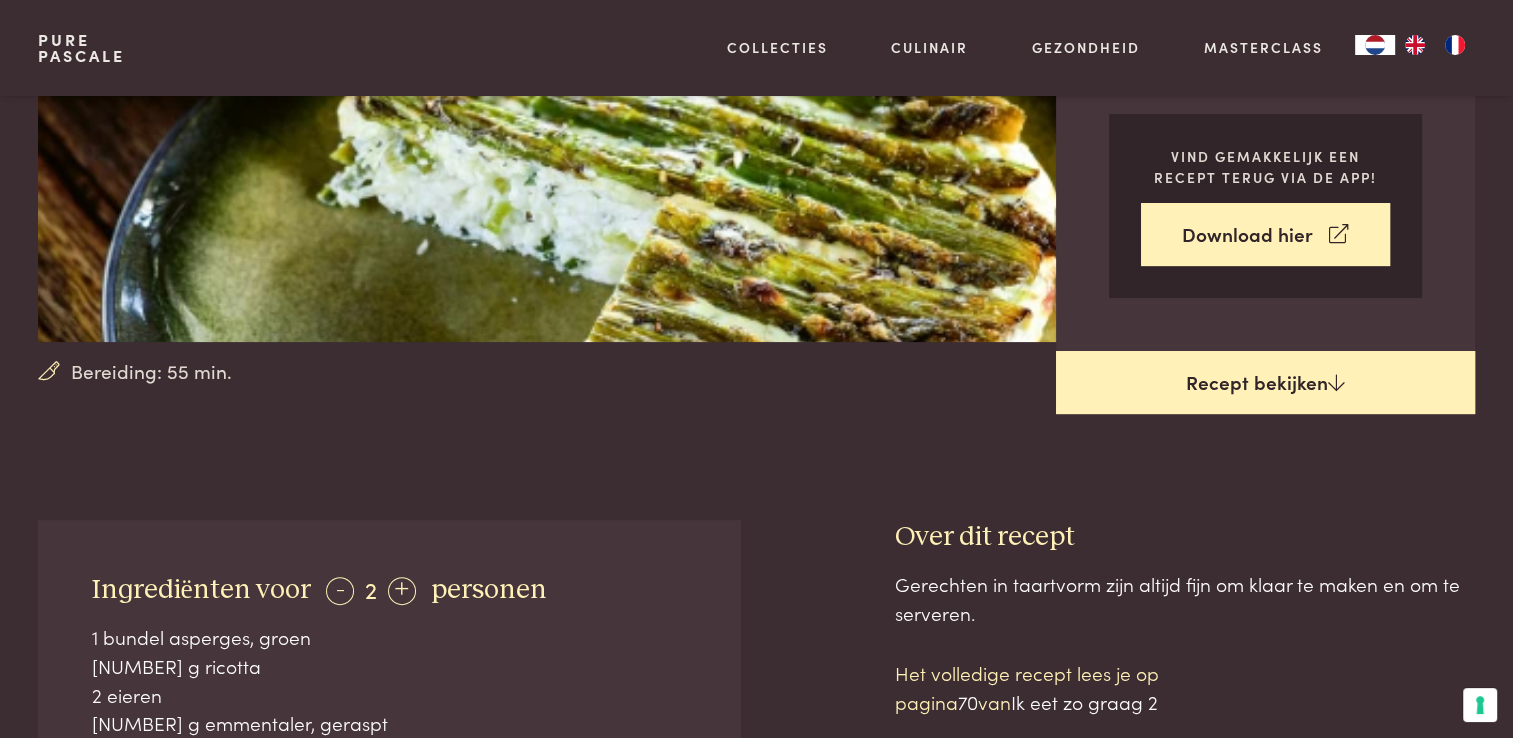 click on "Recept bekijken" at bounding box center [1265, 383] 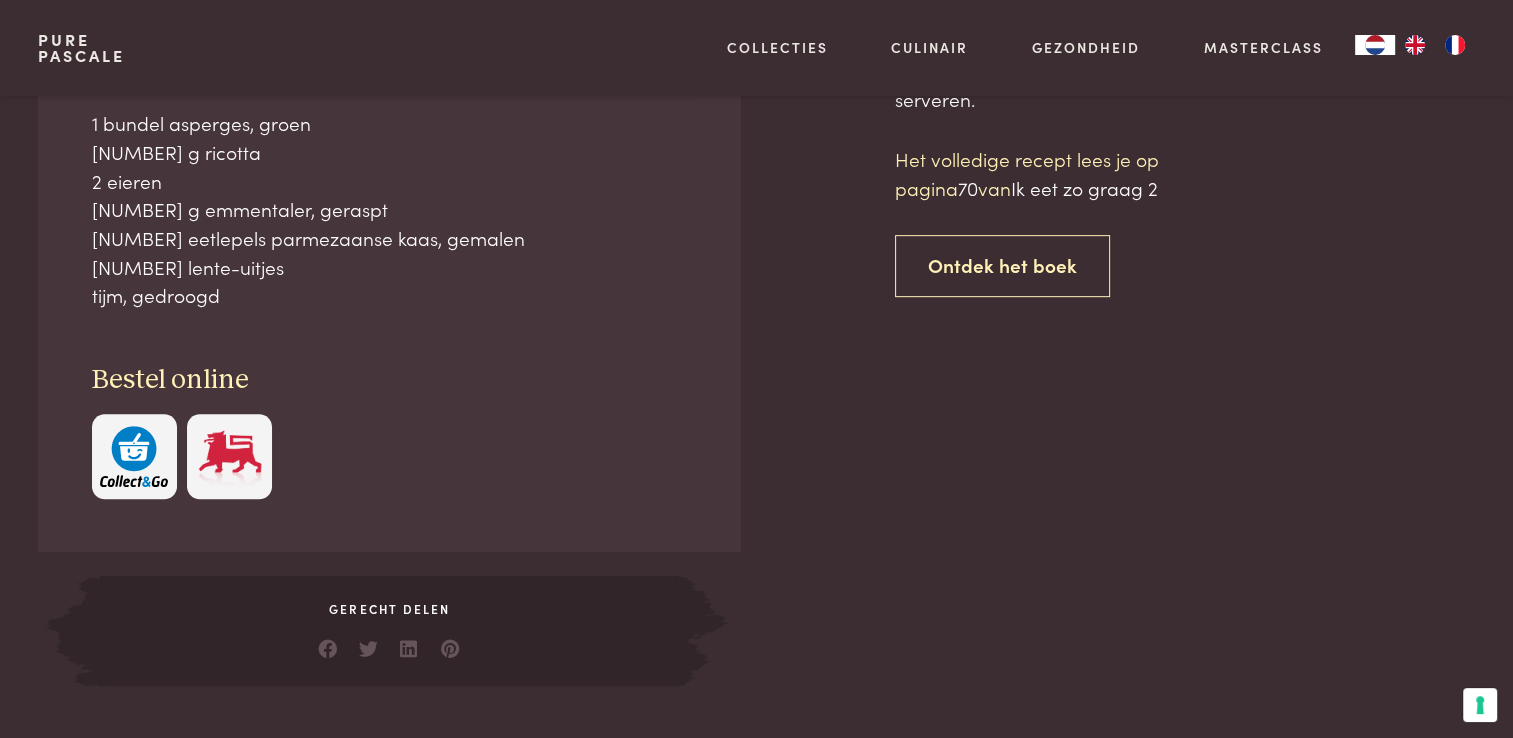scroll, scrollTop: 914, scrollLeft: 0, axis: vertical 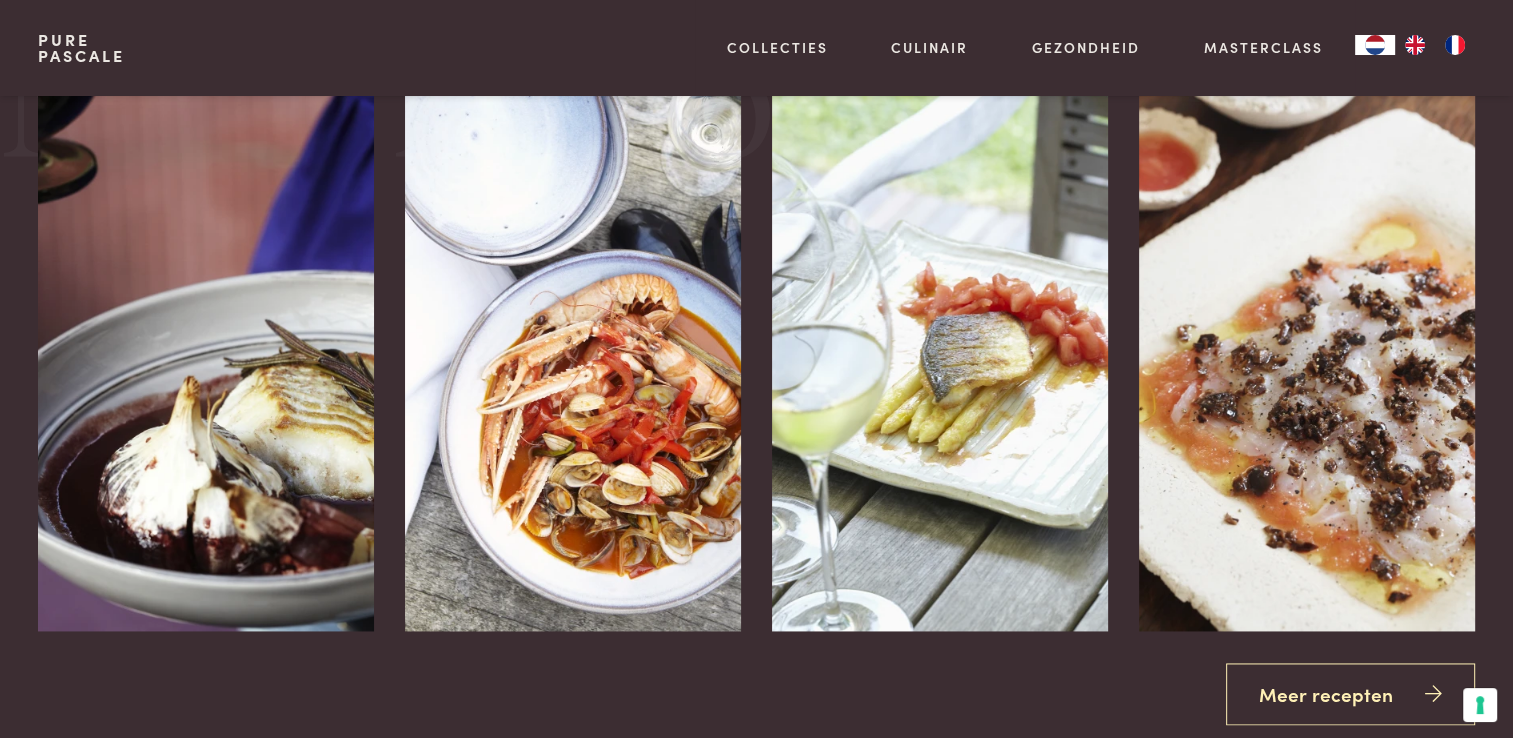 click at bounding box center [1306, 331] 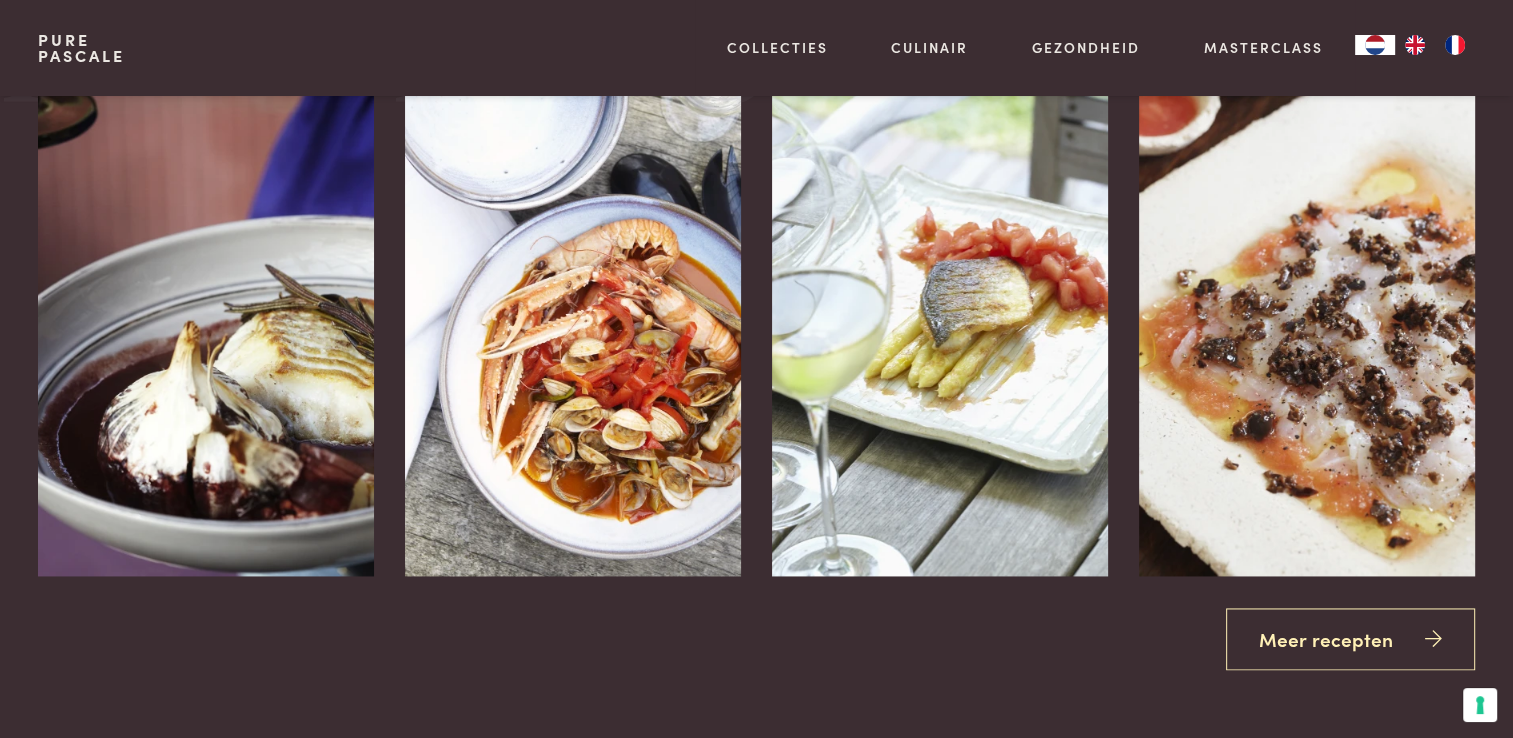 scroll, scrollTop: 2759, scrollLeft: 0, axis: vertical 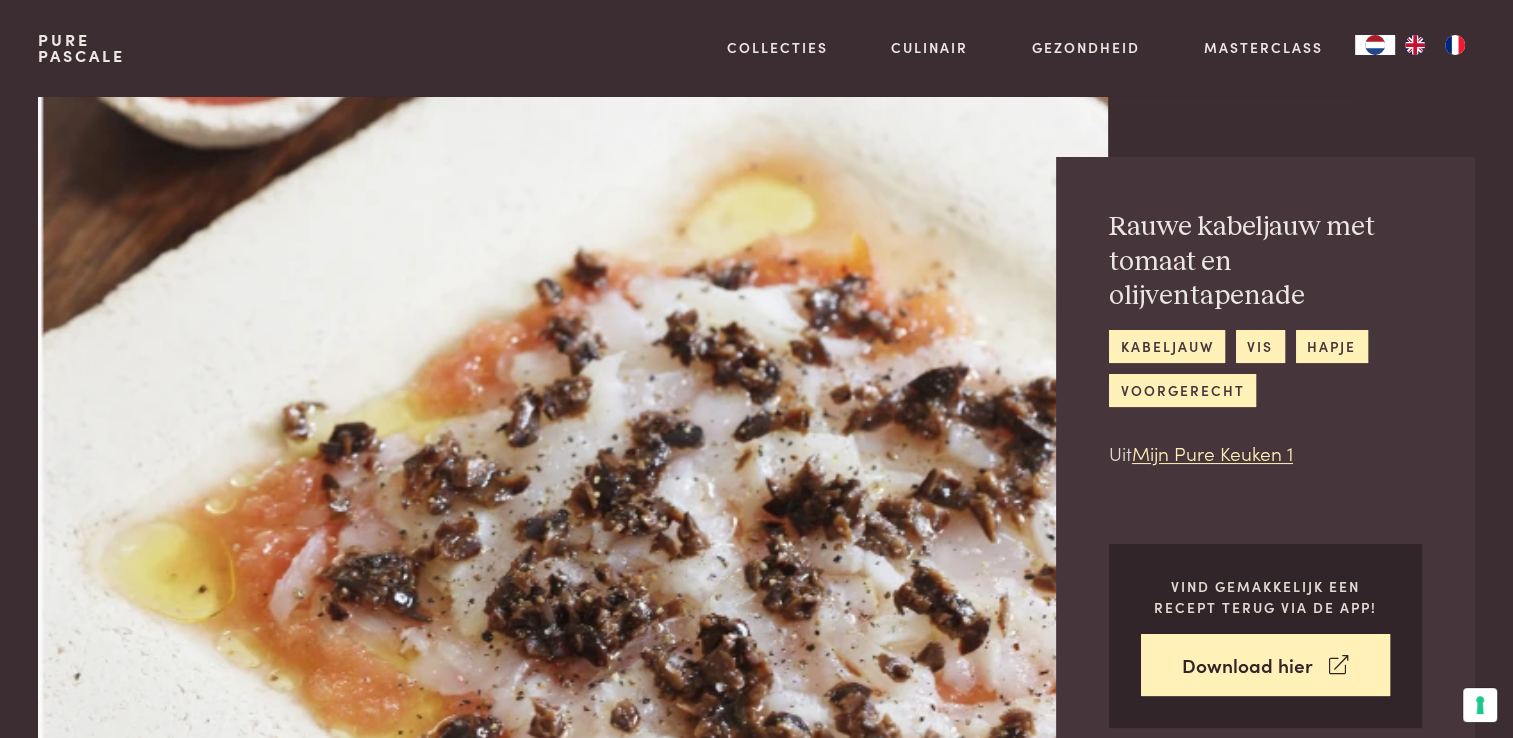 click on "voorgerecht" at bounding box center (1182, 390) 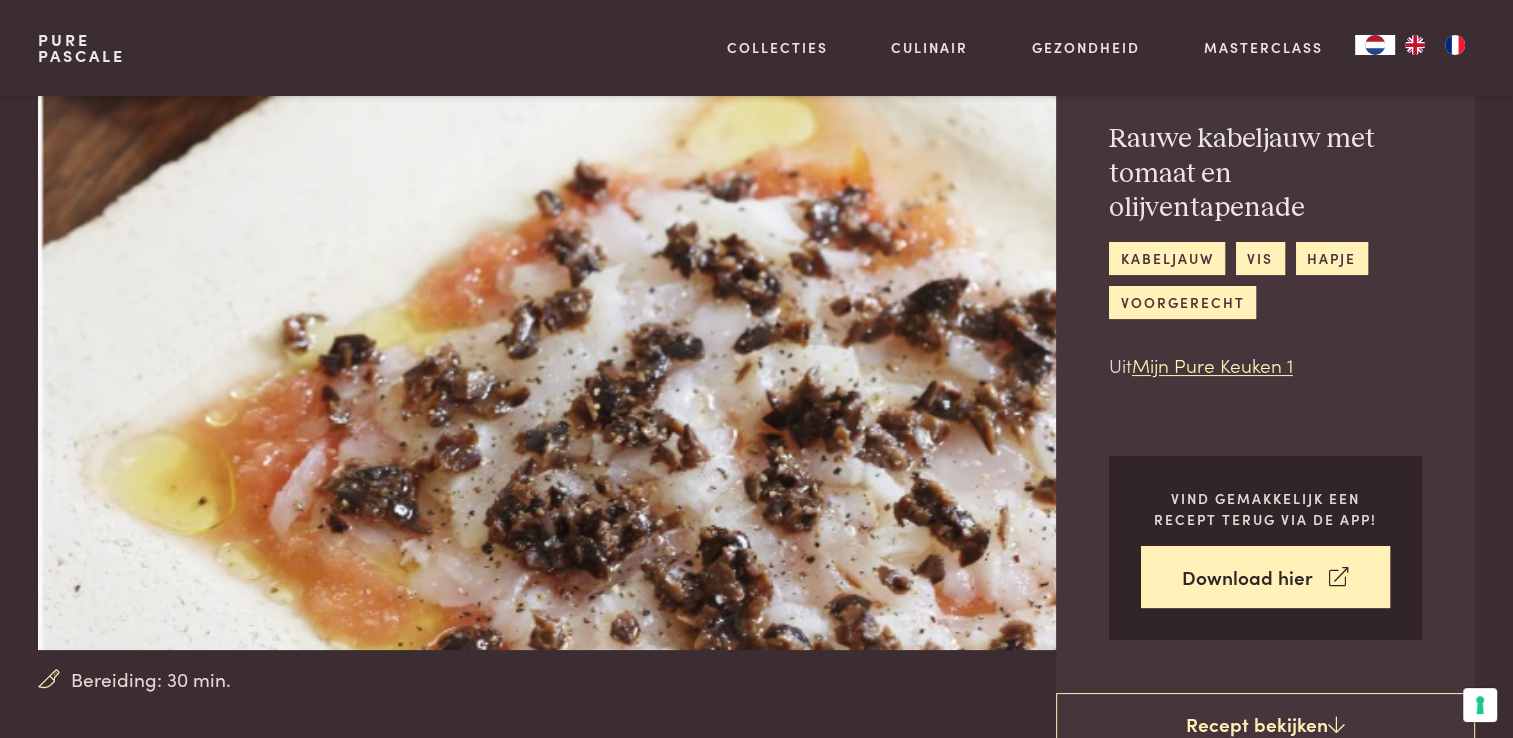 scroll, scrollTop: 92, scrollLeft: 0, axis: vertical 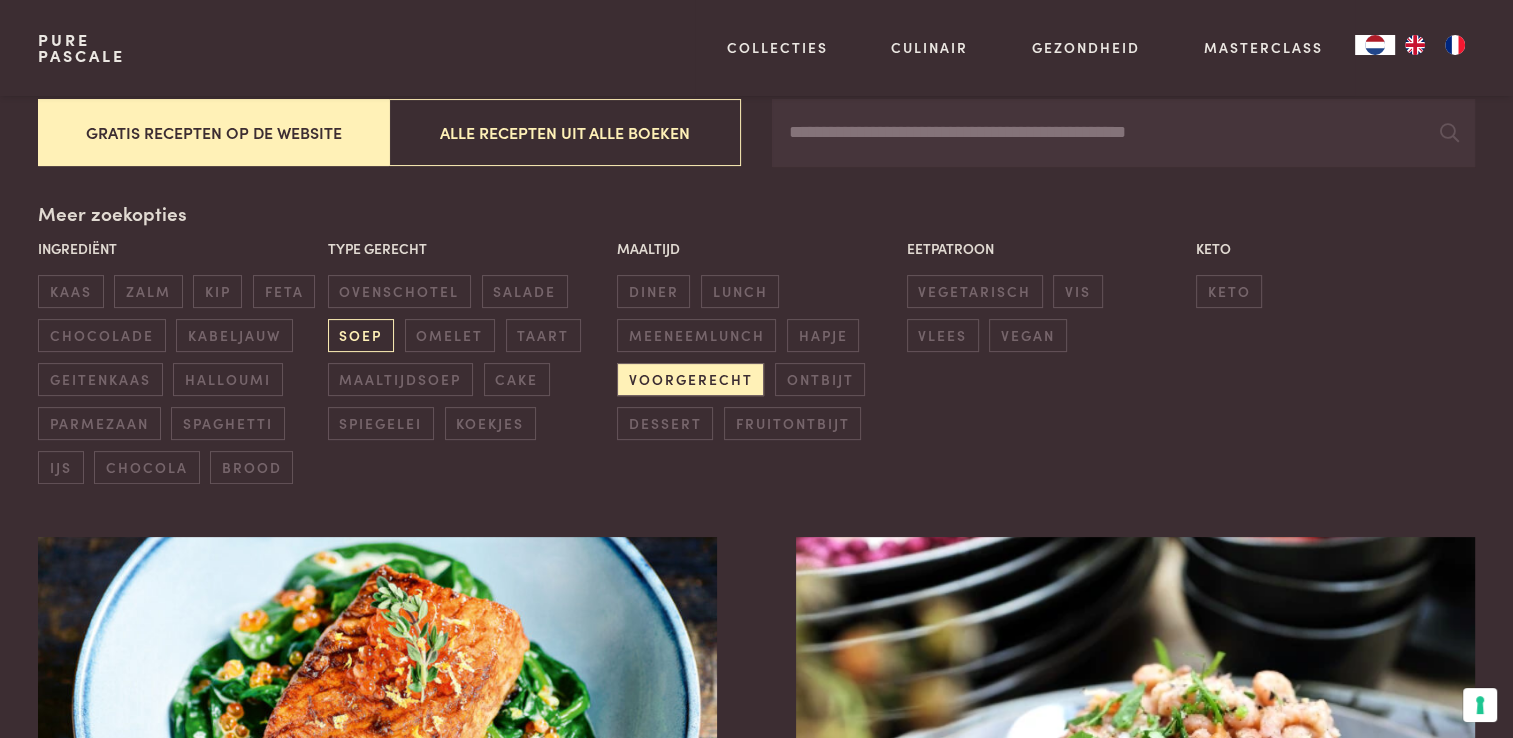 click on "soep" at bounding box center (361, 335) 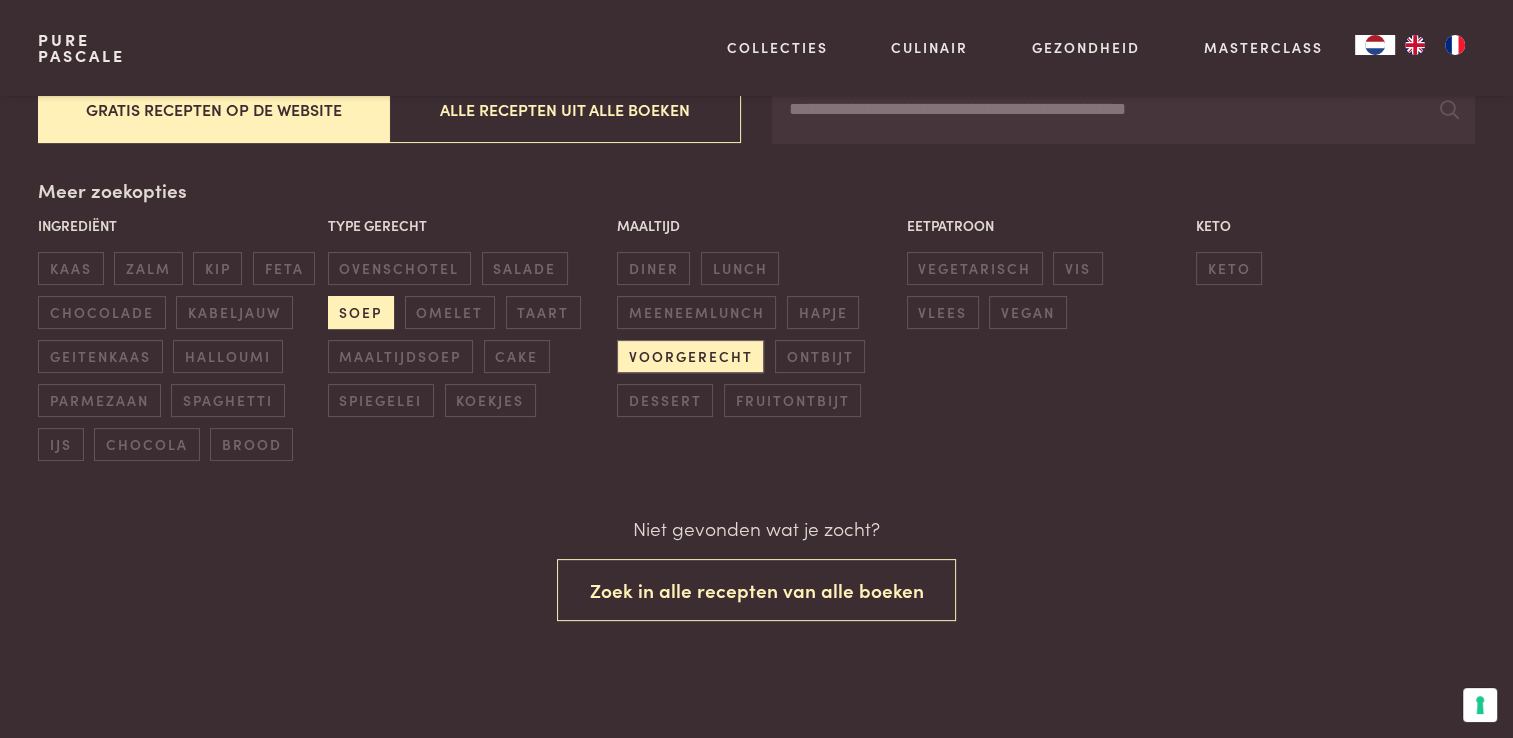 scroll, scrollTop: 418, scrollLeft: 0, axis: vertical 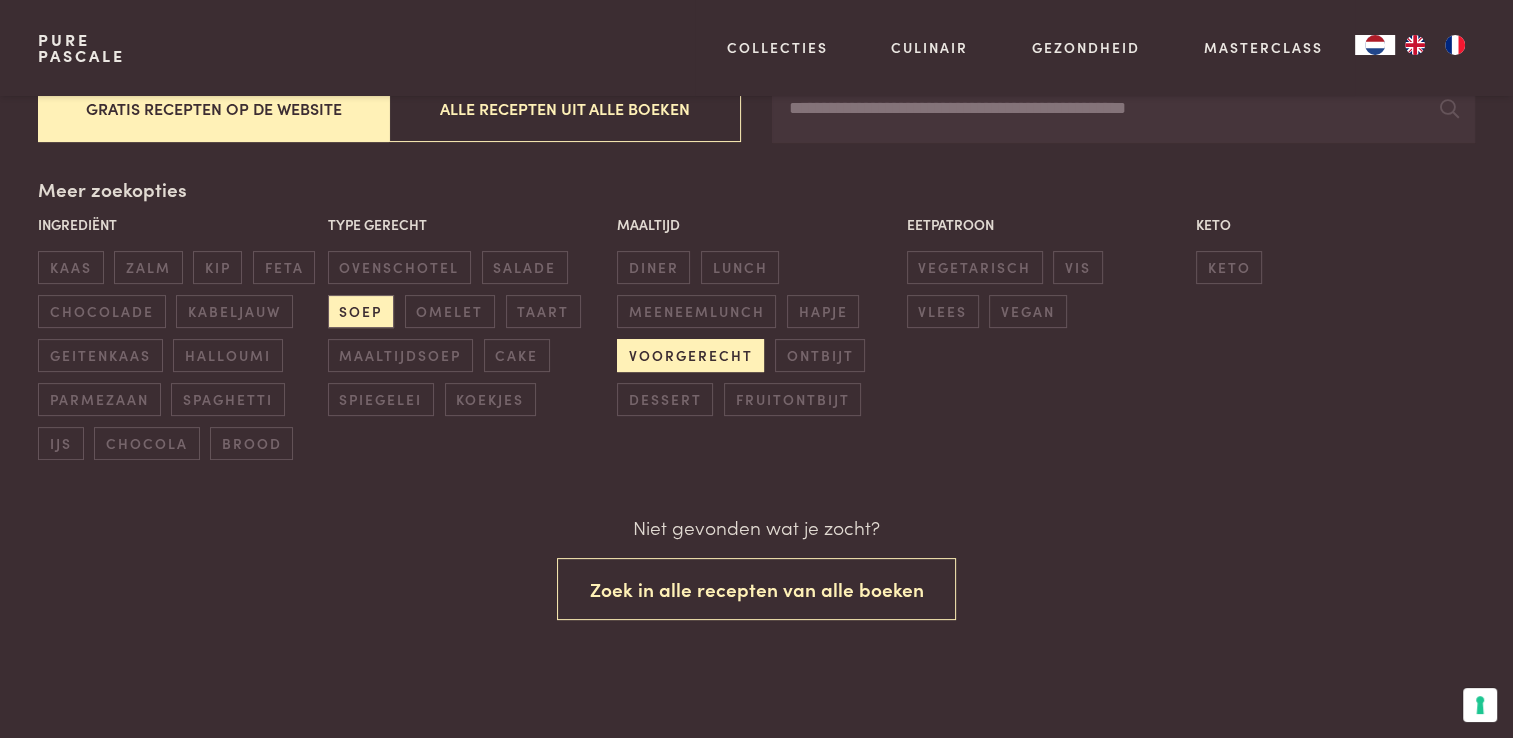 click on "voorgerecht" at bounding box center (690, 355) 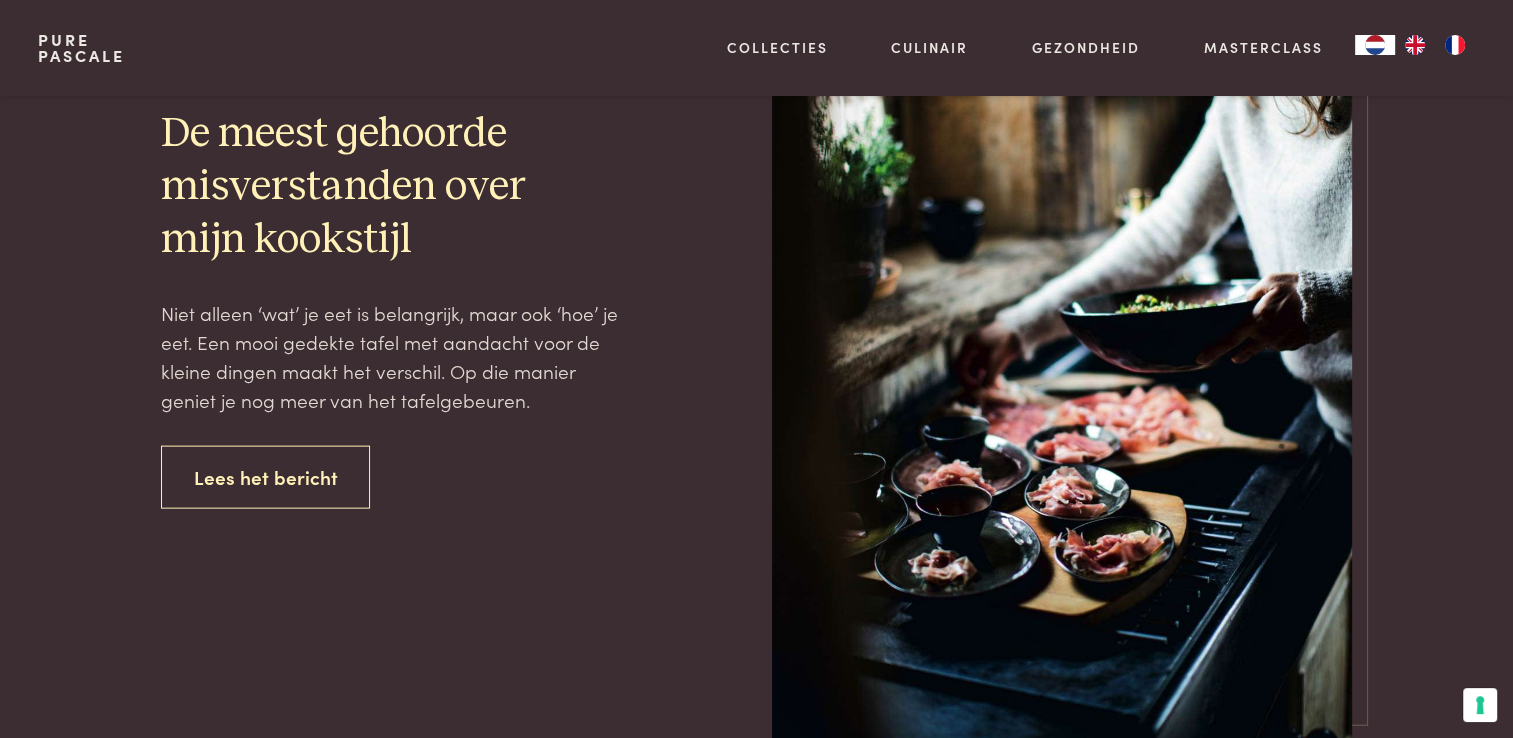 scroll, scrollTop: 4327, scrollLeft: 0, axis: vertical 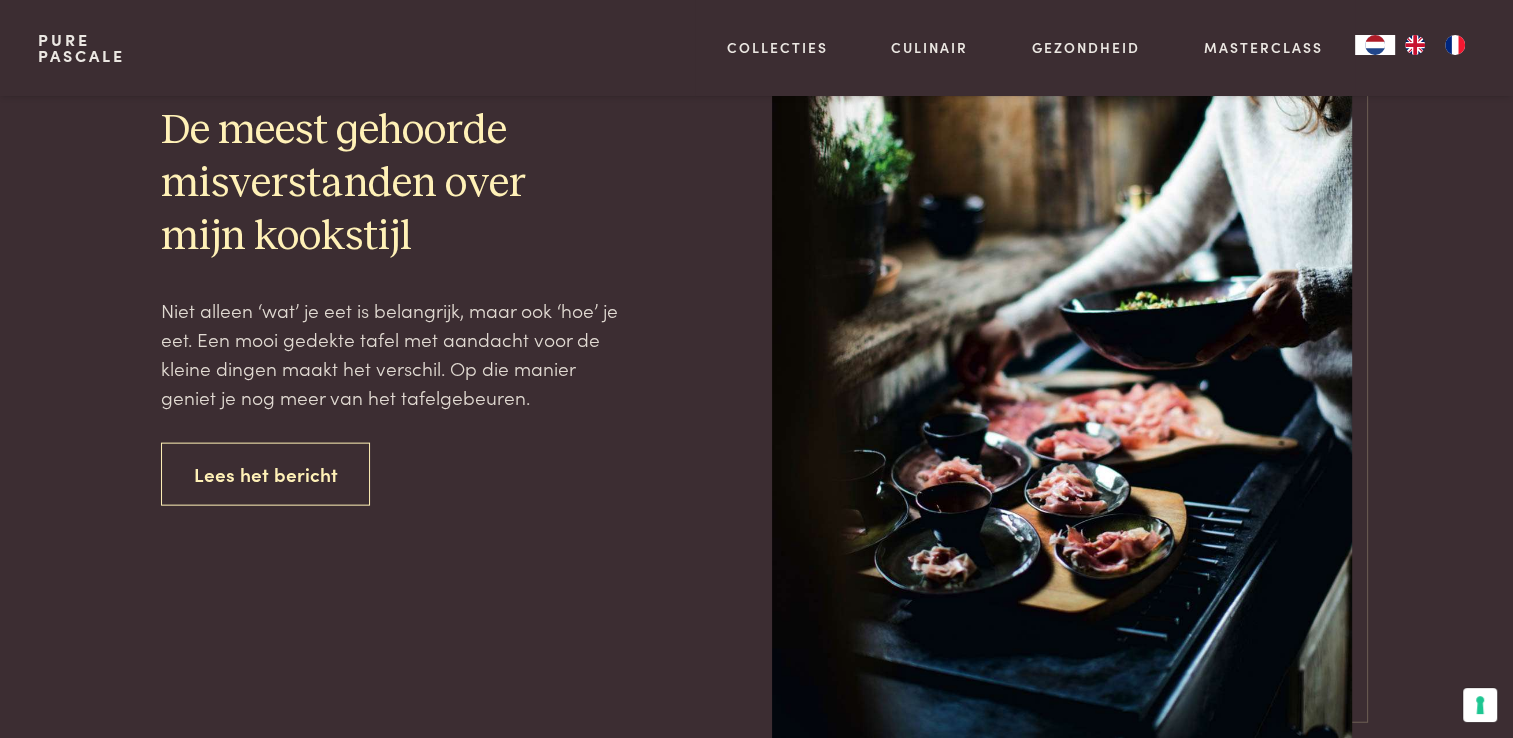 click on "De meest gehoorde misverstanden over mijn kookstijl   Niet alleen ‘wat’ je eet is belangrijk, maar ook ‘hoe’ je eet. Een mooi gedekte tafel met aandacht voor de kleine dingen maakt het verschil. Op die manier geniet je nog meer van het tafelgebeuren.
Lees het bericht" at bounding box center [390, 305] 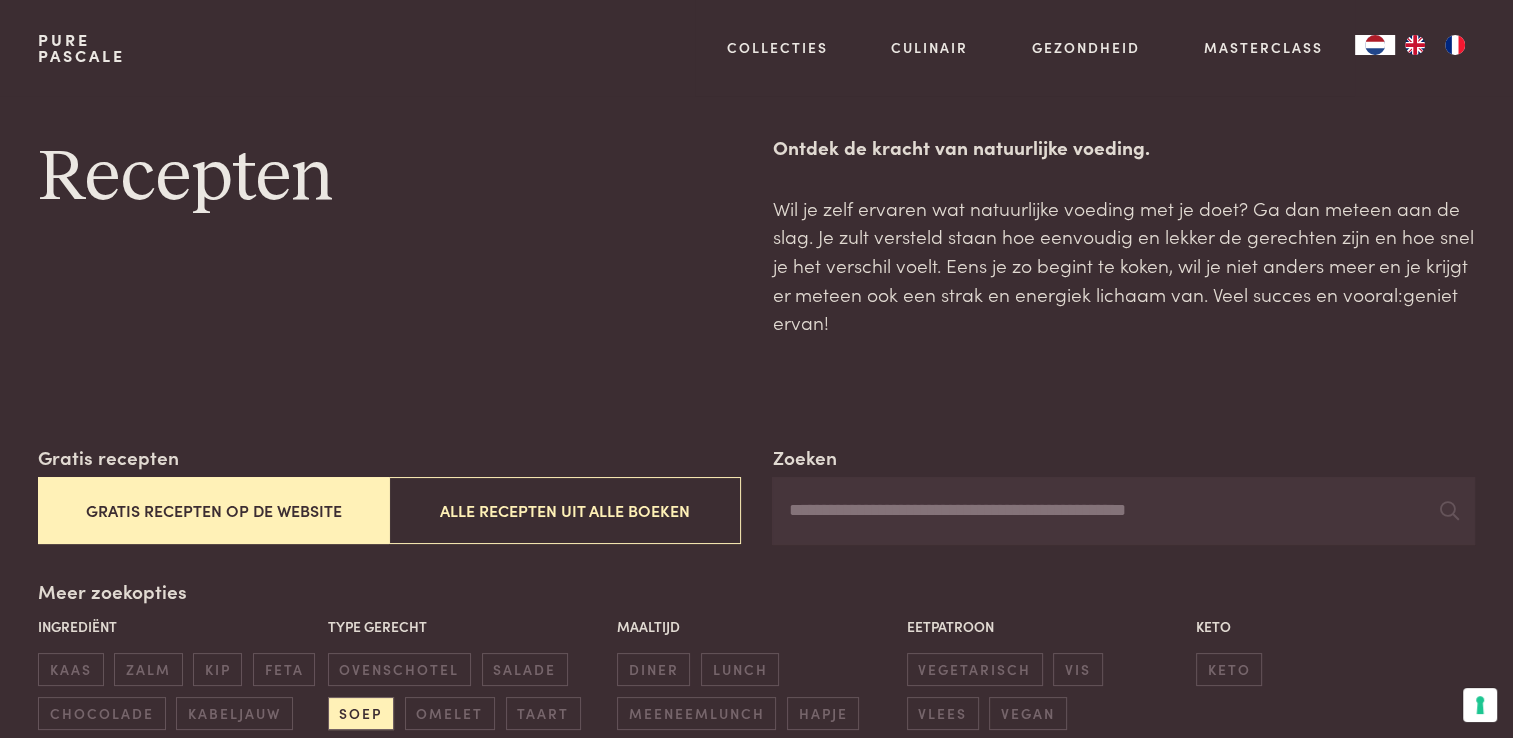 scroll, scrollTop: 16, scrollLeft: 0, axis: vertical 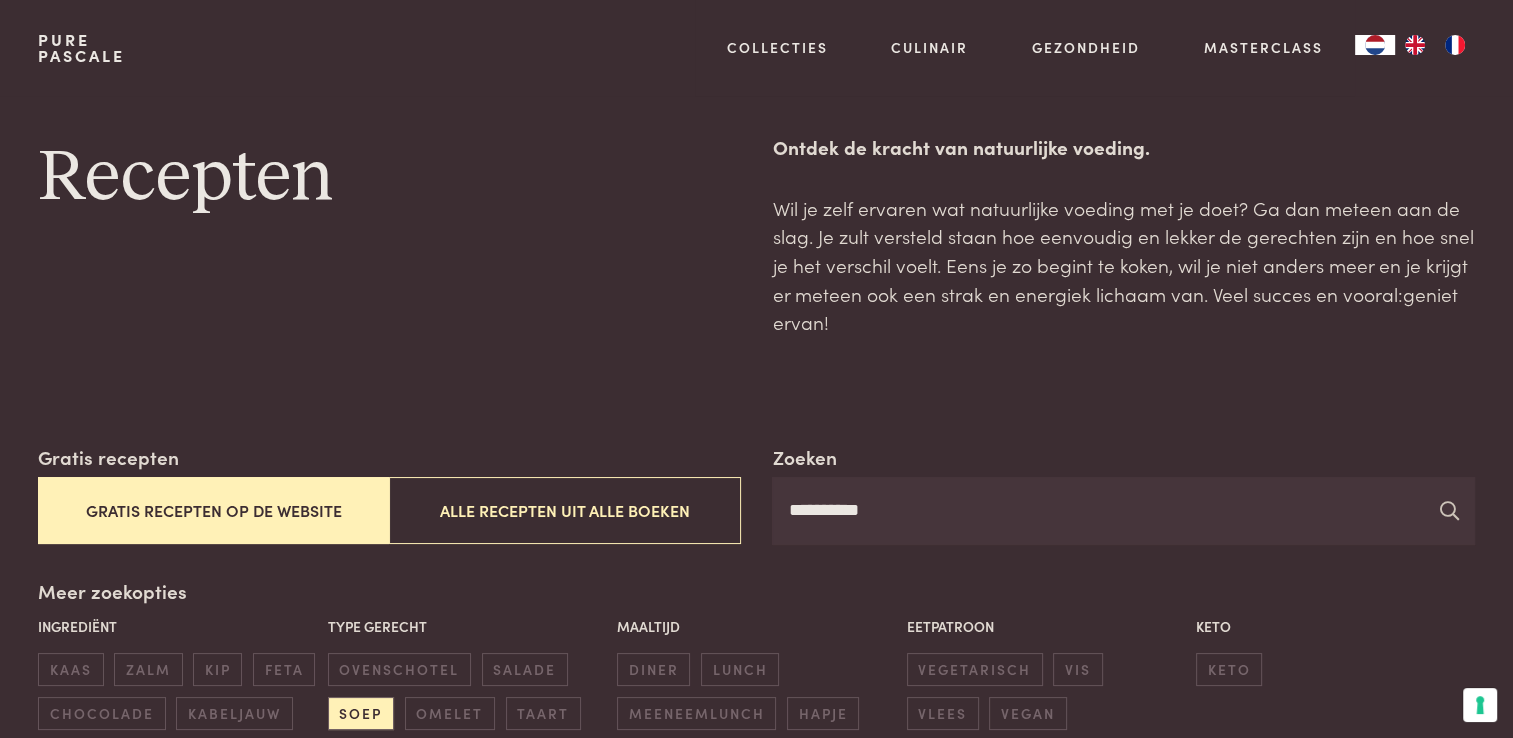 click at bounding box center (1449, 511) 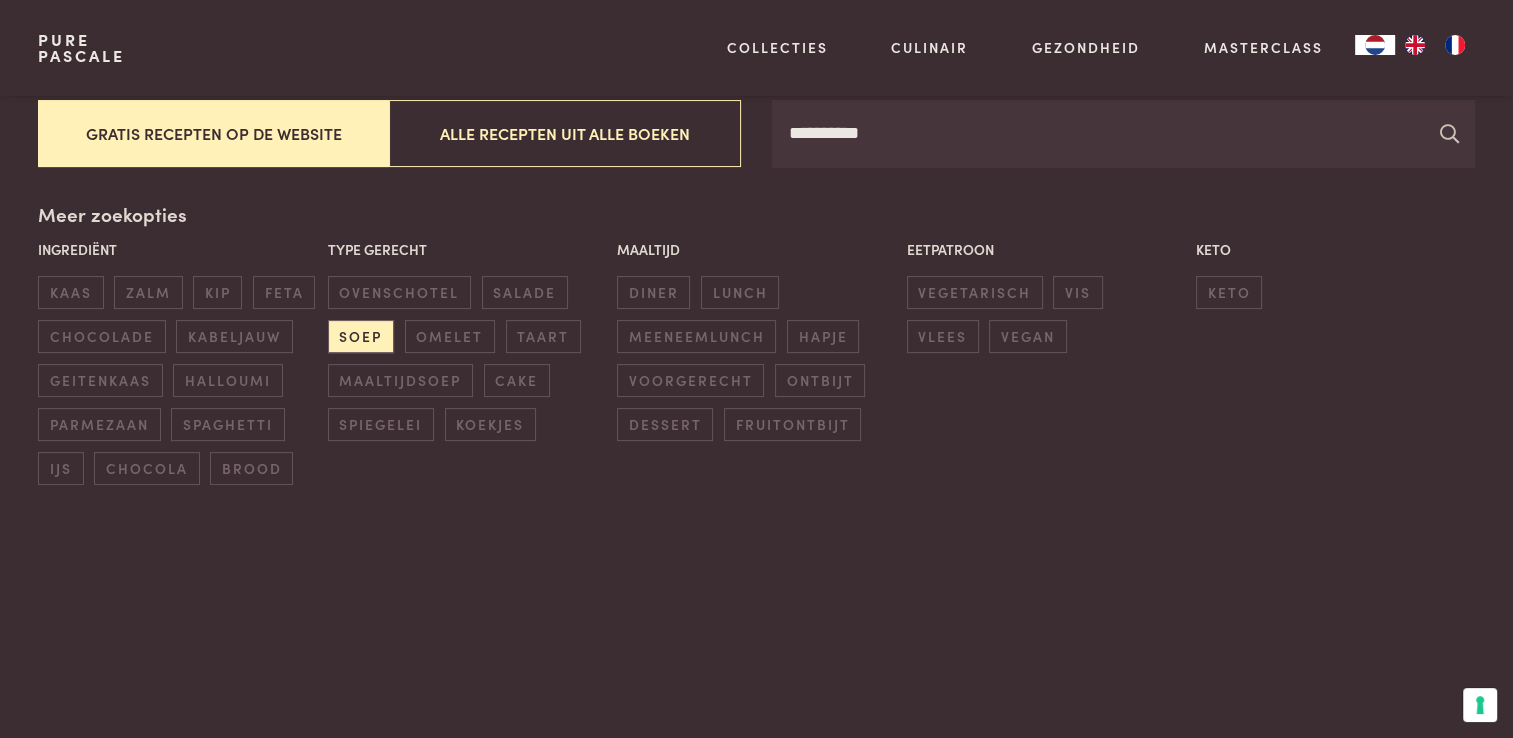 scroll, scrollTop: 395, scrollLeft: 0, axis: vertical 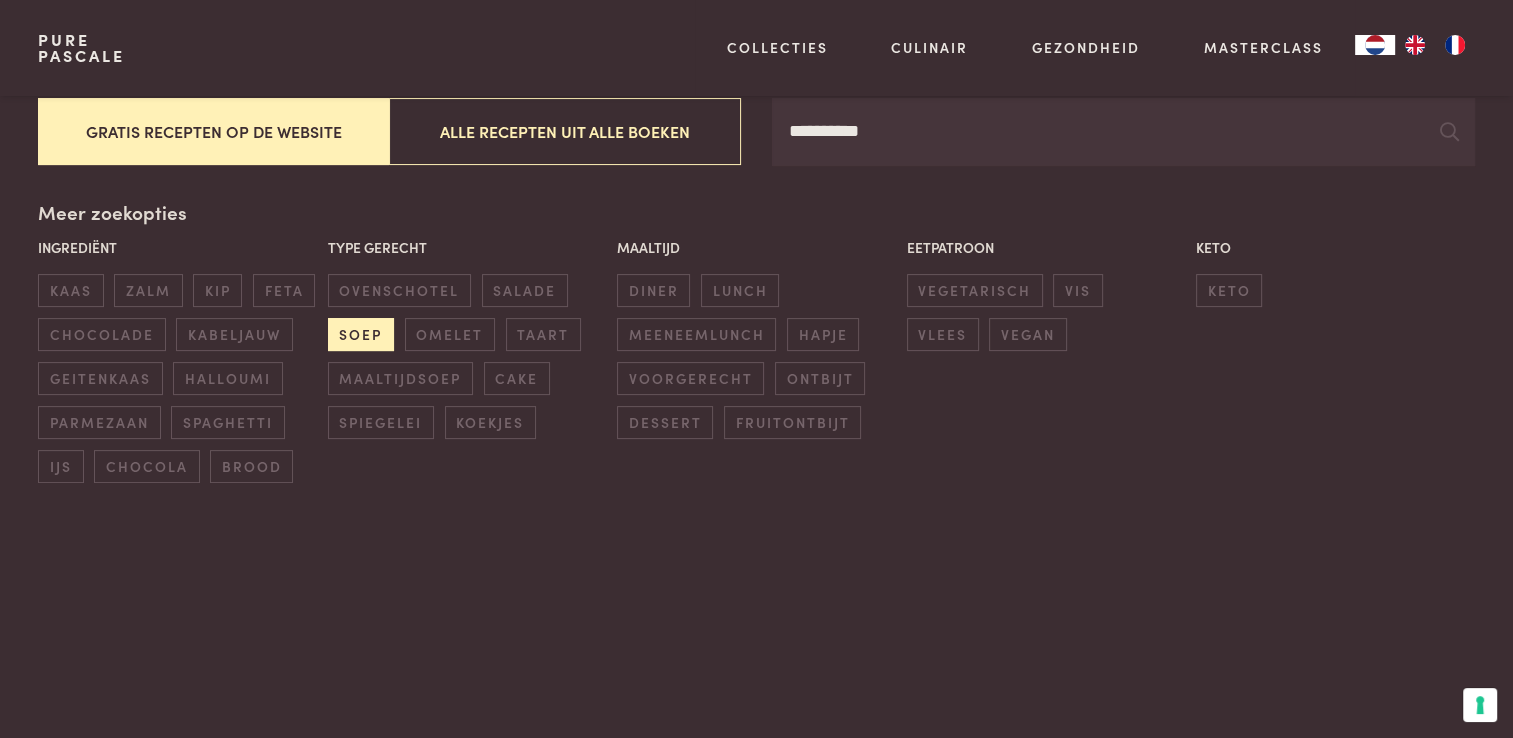 click on "soep" at bounding box center [361, 334] 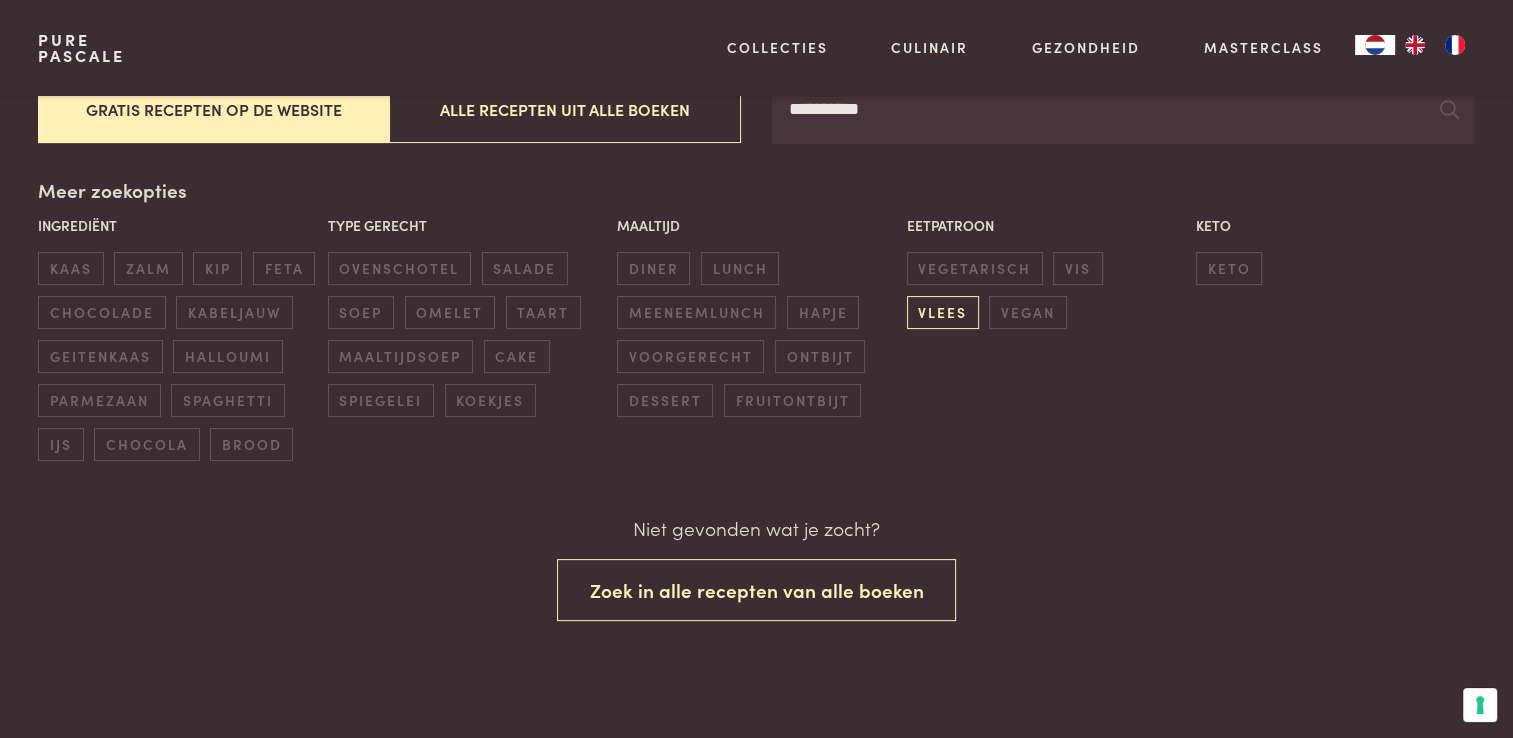 scroll, scrollTop: 418, scrollLeft: 0, axis: vertical 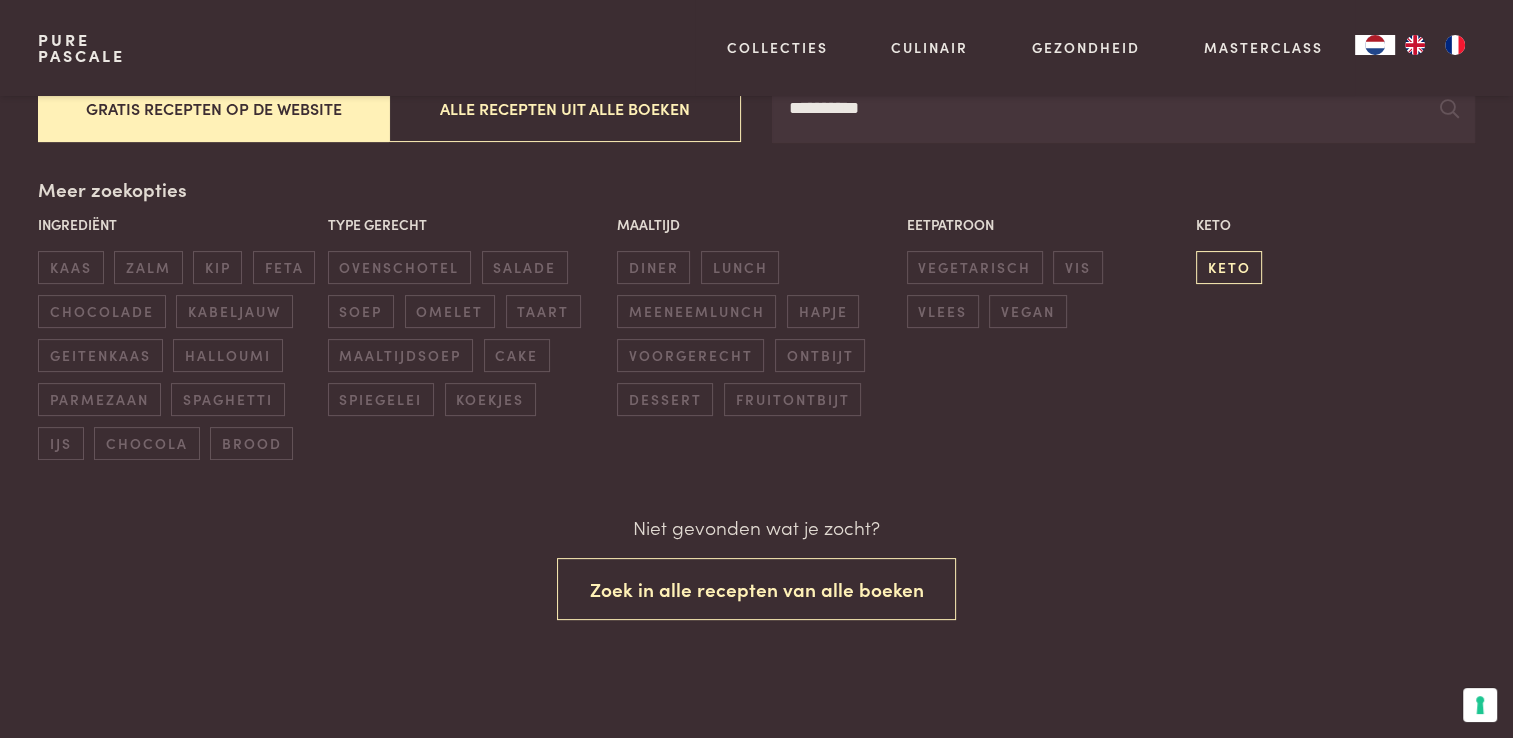 click on "keto" at bounding box center [1229, 267] 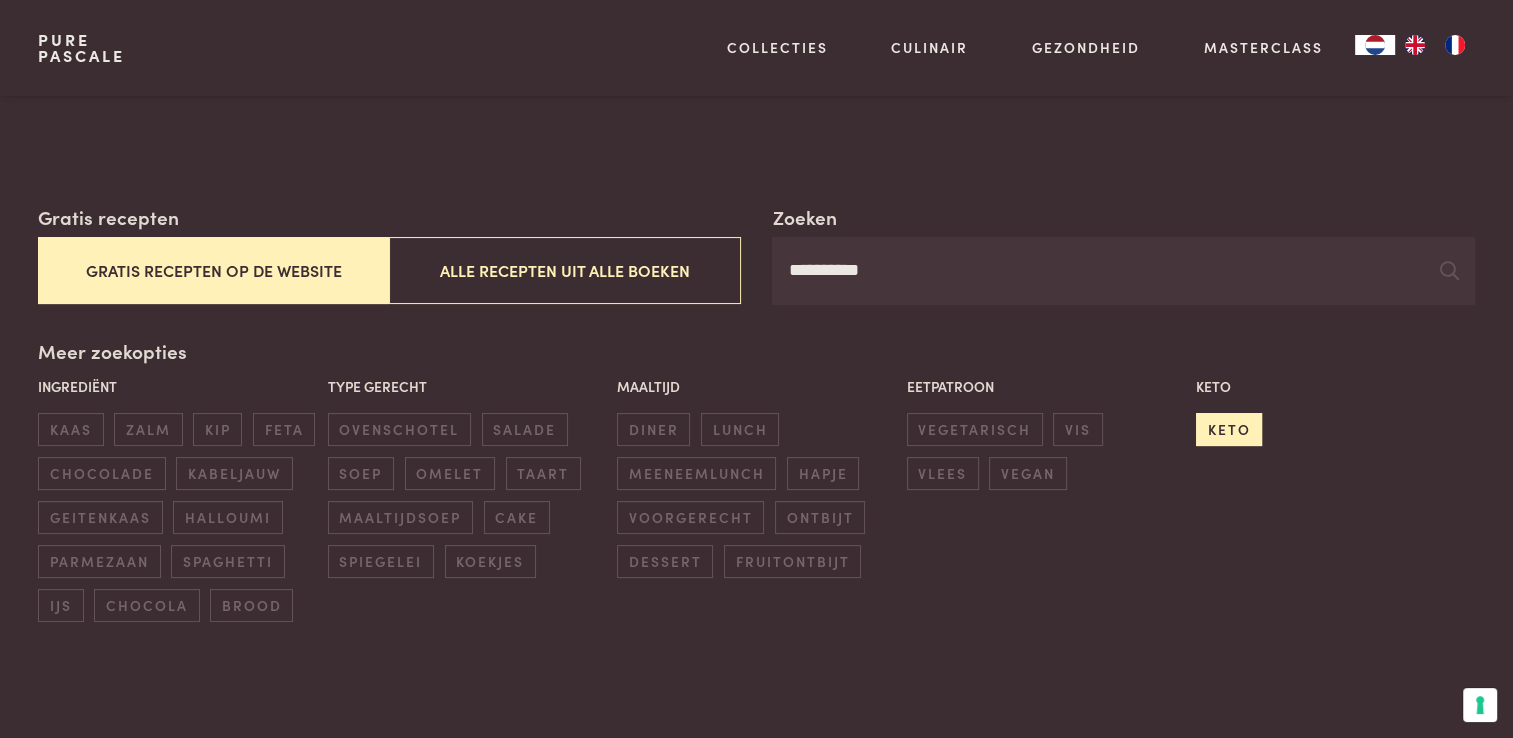 scroll, scrollTop: 255, scrollLeft: 0, axis: vertical 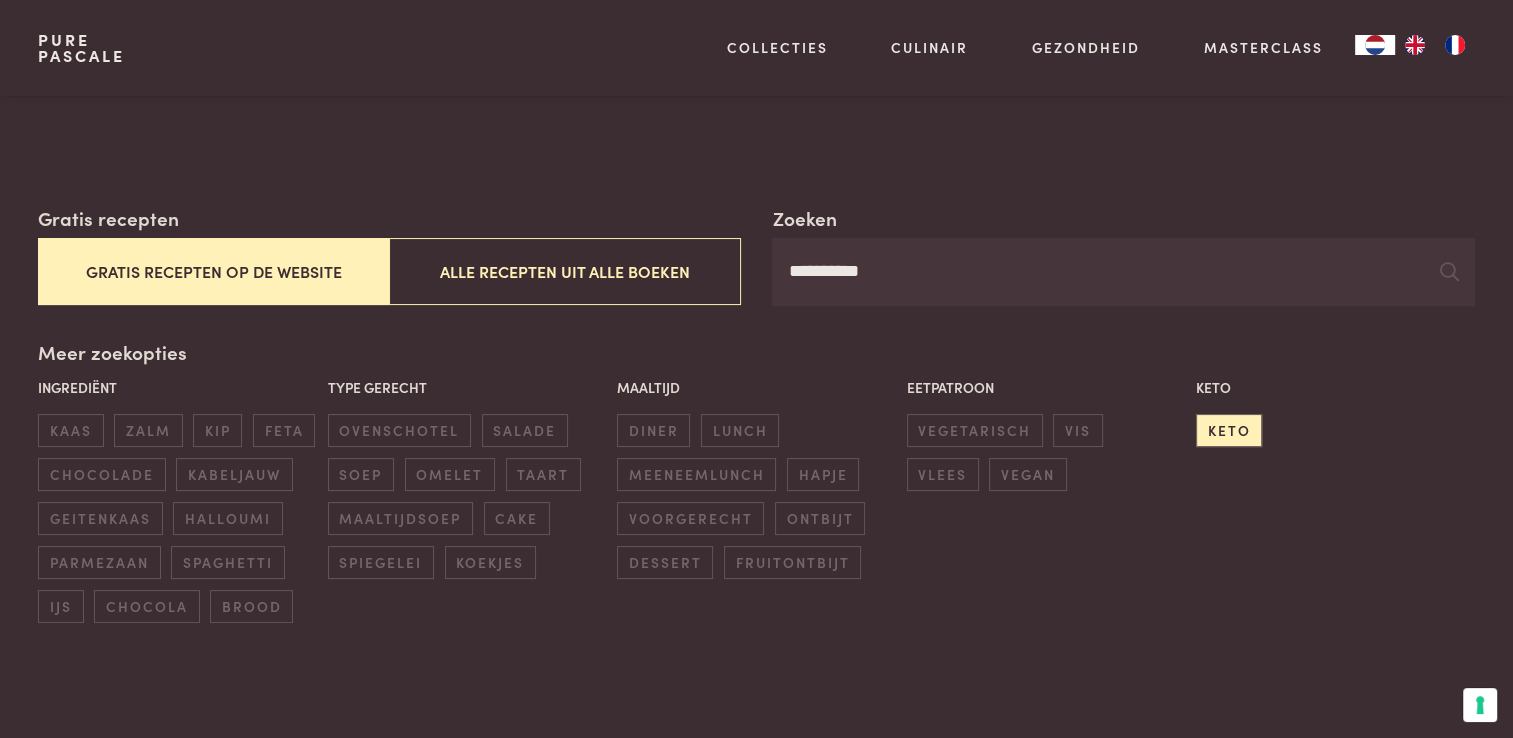 click on "**********" at bounding box center (1123, 272) 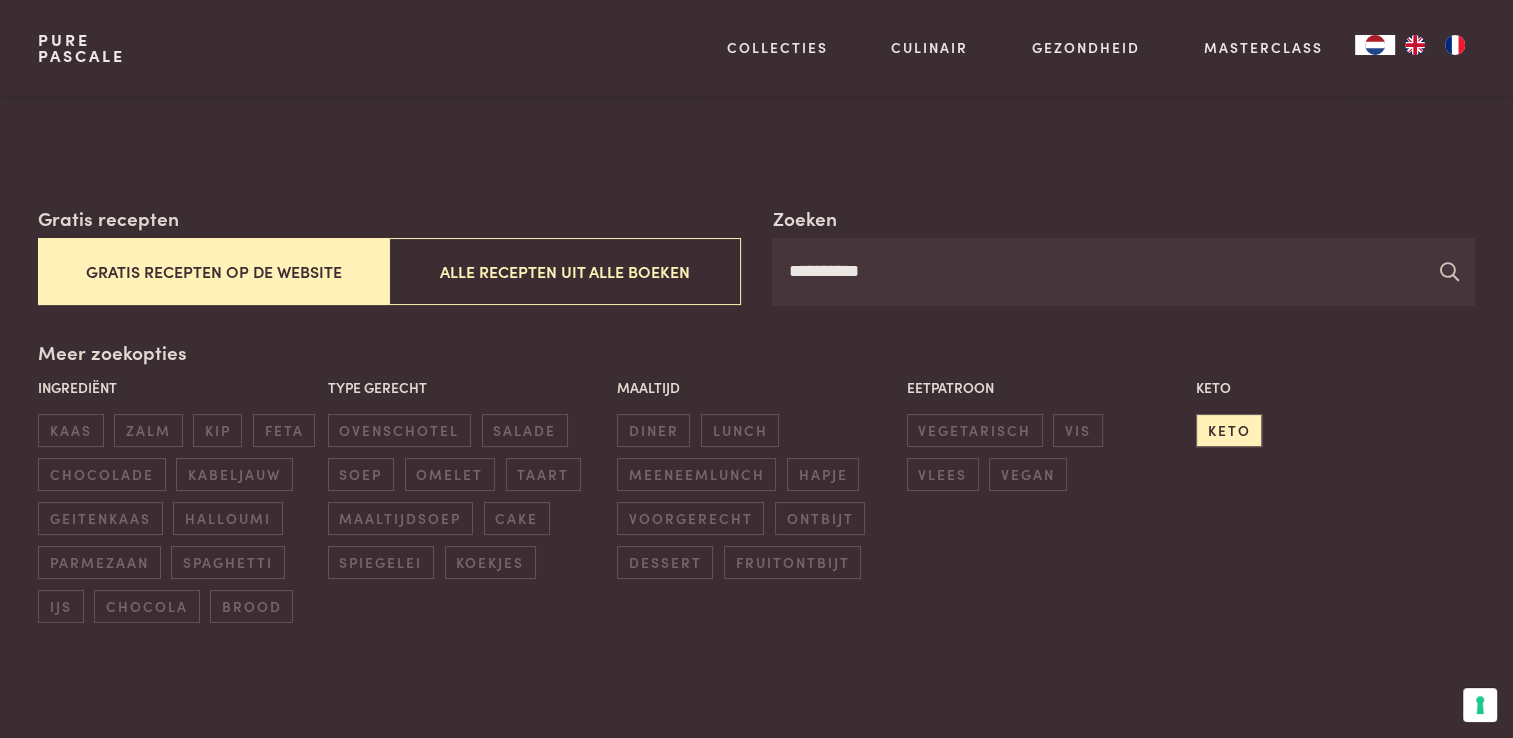 click at bounding box center [1449, 271] 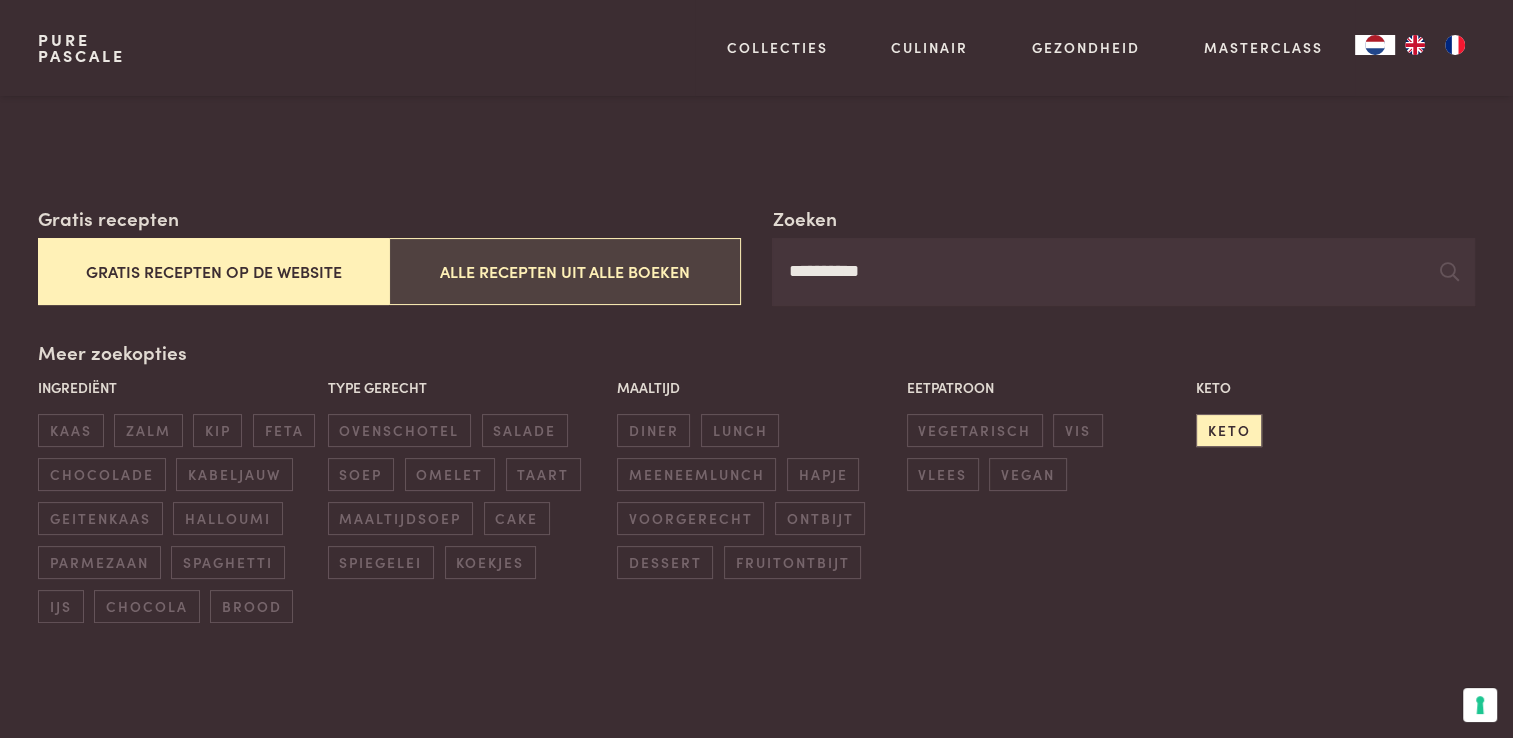 click on "Alle recepten uit alle boeken" at bounding box center (564, 271) 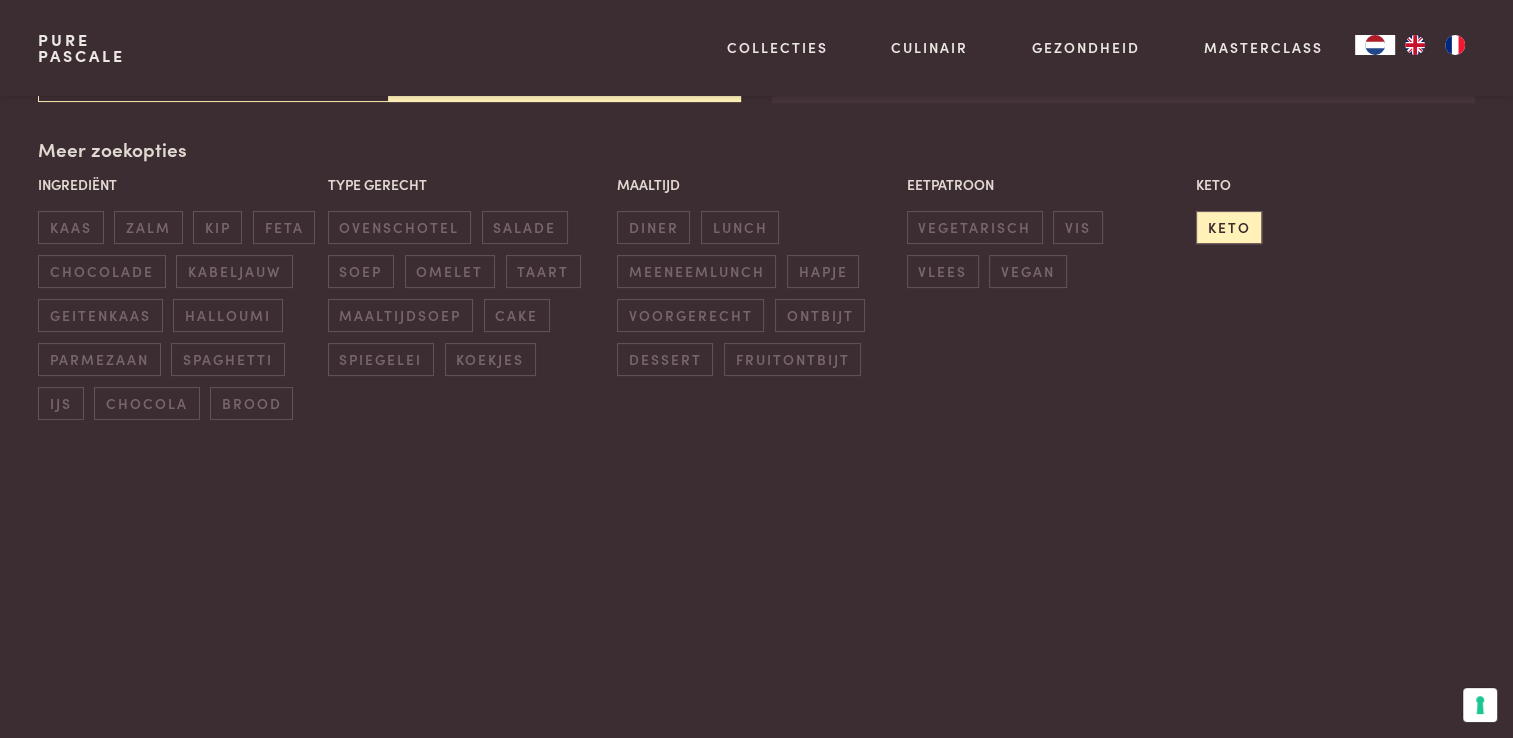 scroll, scrollTop: 459, scrollLeft: 0, axis: vertical 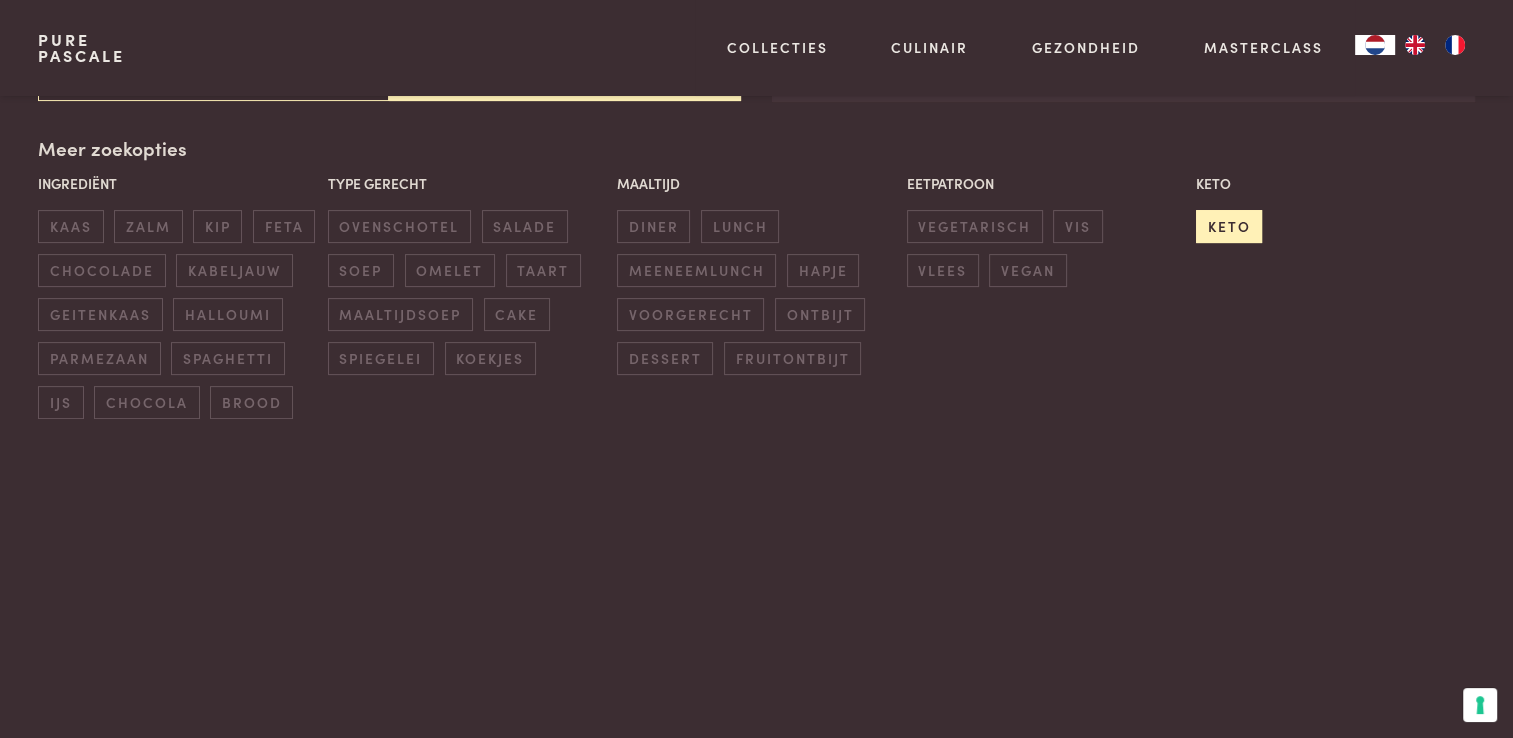 click on "keto" at bounding box center (1229, 226) 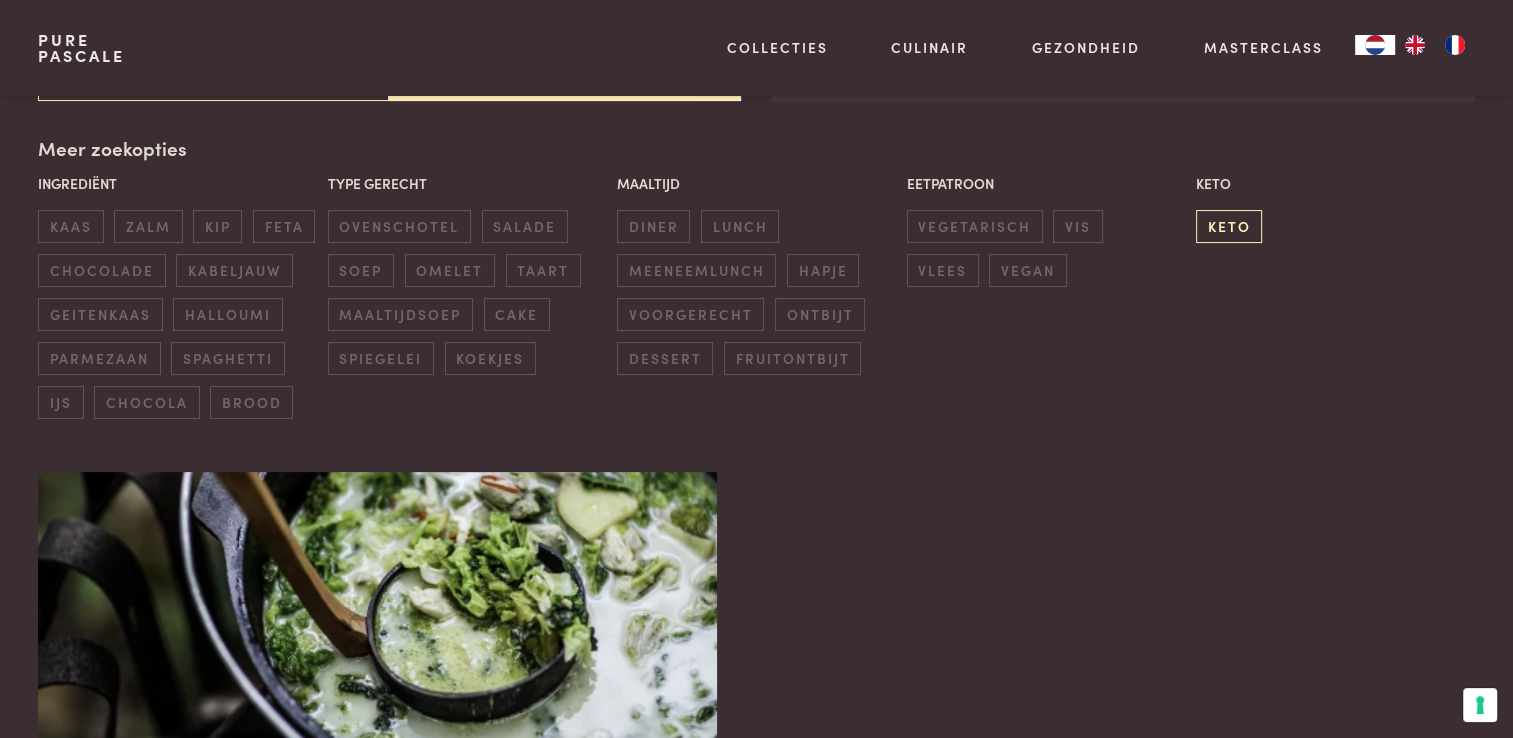click on "keto" at bounding box center [1229, 226] 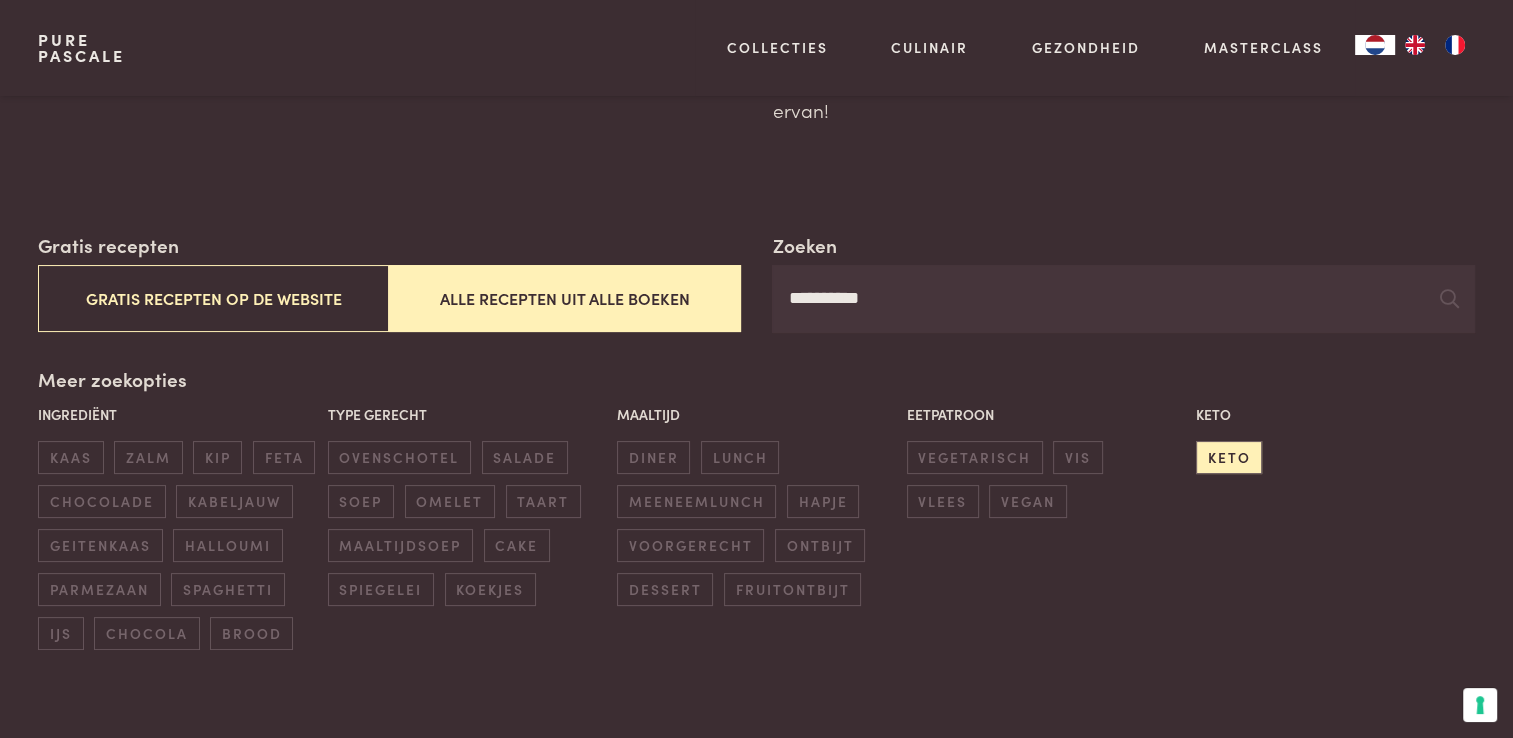scroll, scrollTop: 225, scrollLeft: 0, axis: vertical 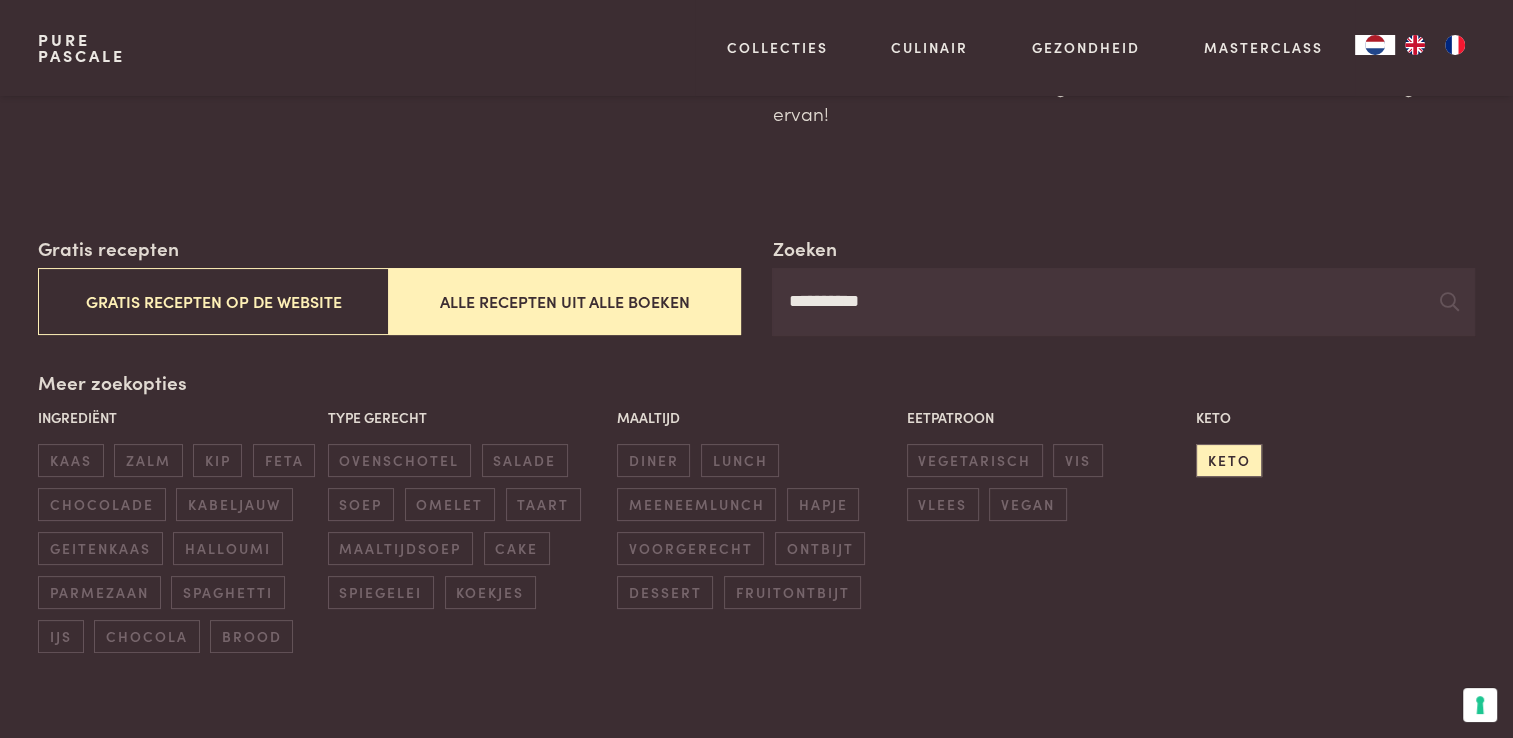 drag, startPoint x: 932, startPoint y: 292, endPoint x: 814, endPoint y: 310, distance: 119.36499 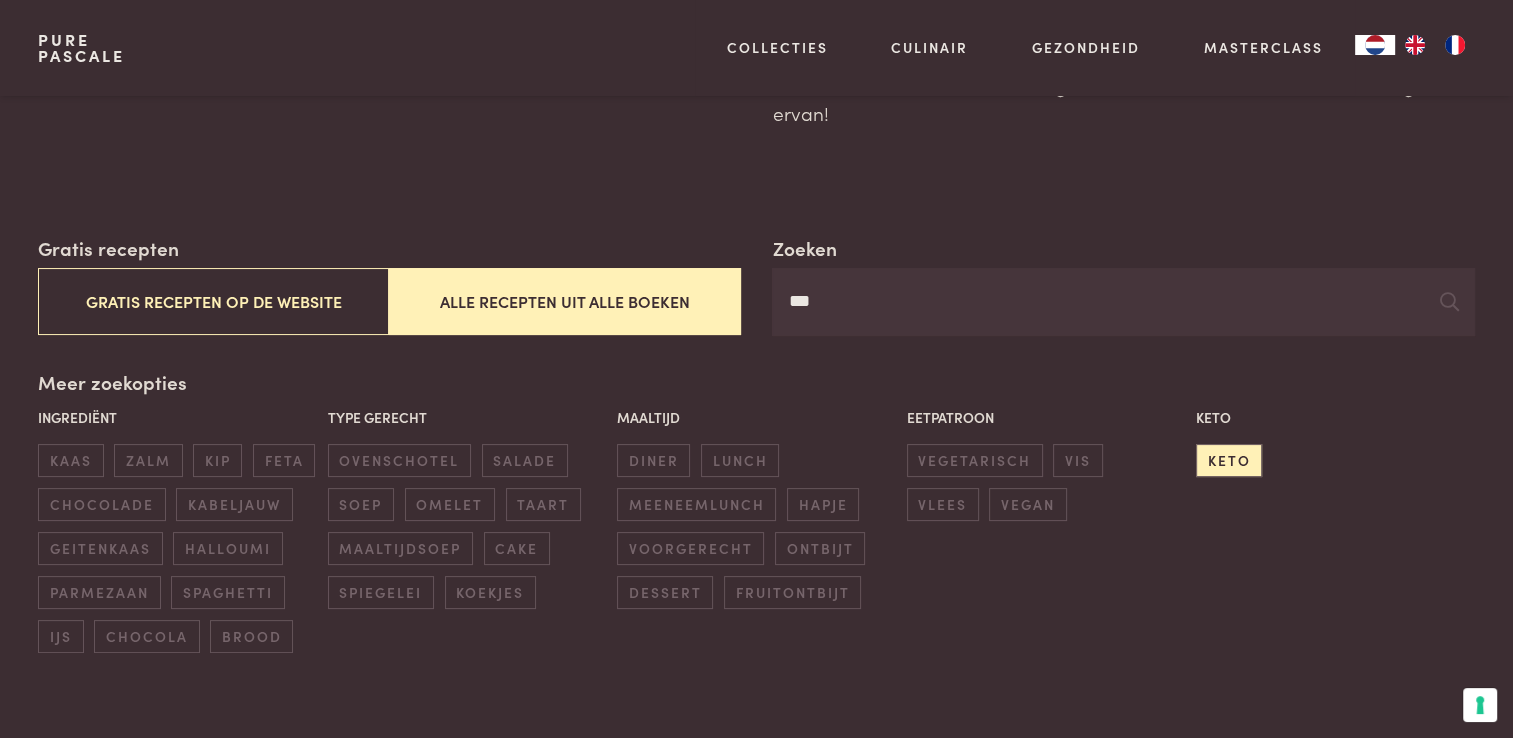 type on "***" 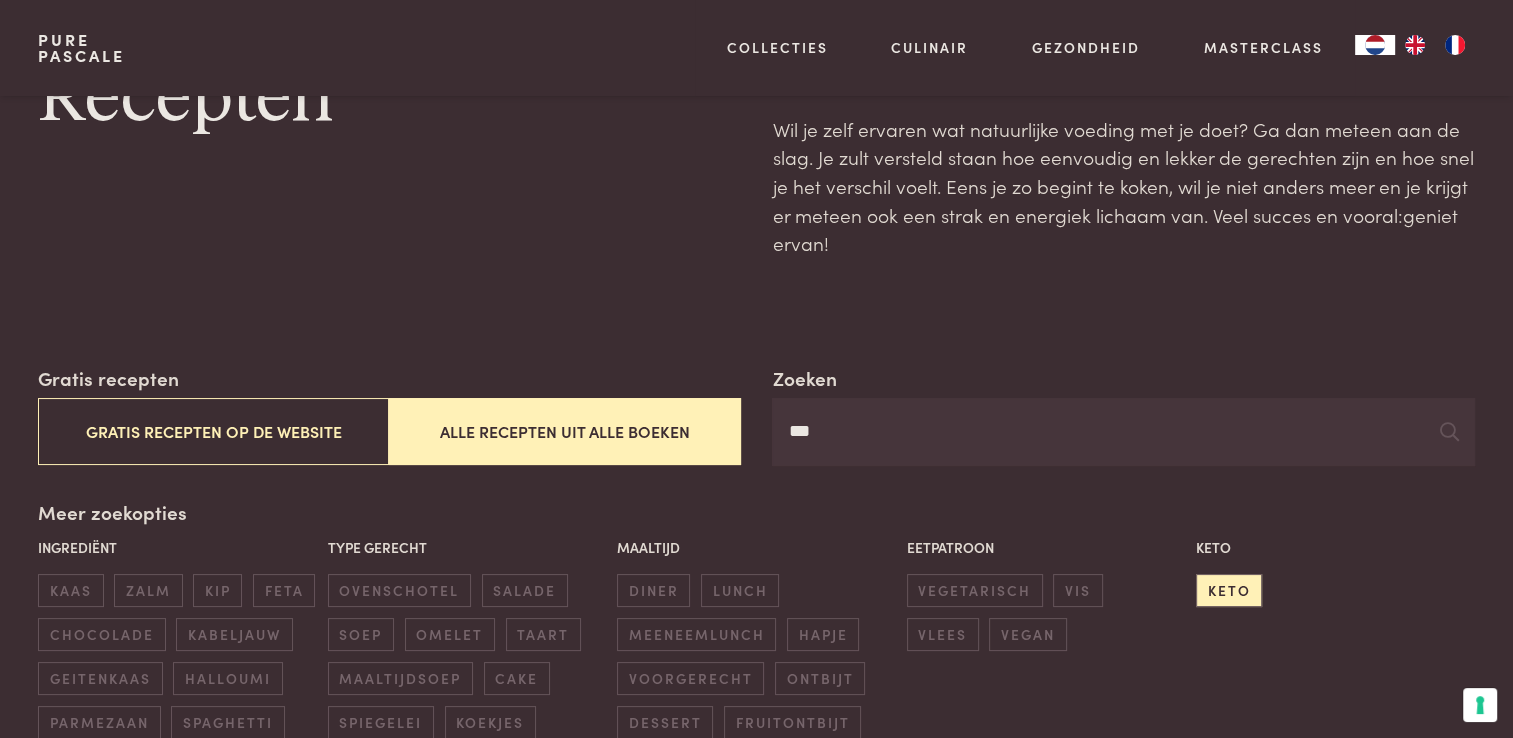 scroll, scrollTop: 88, scrollLeft: 0, axis: vertical 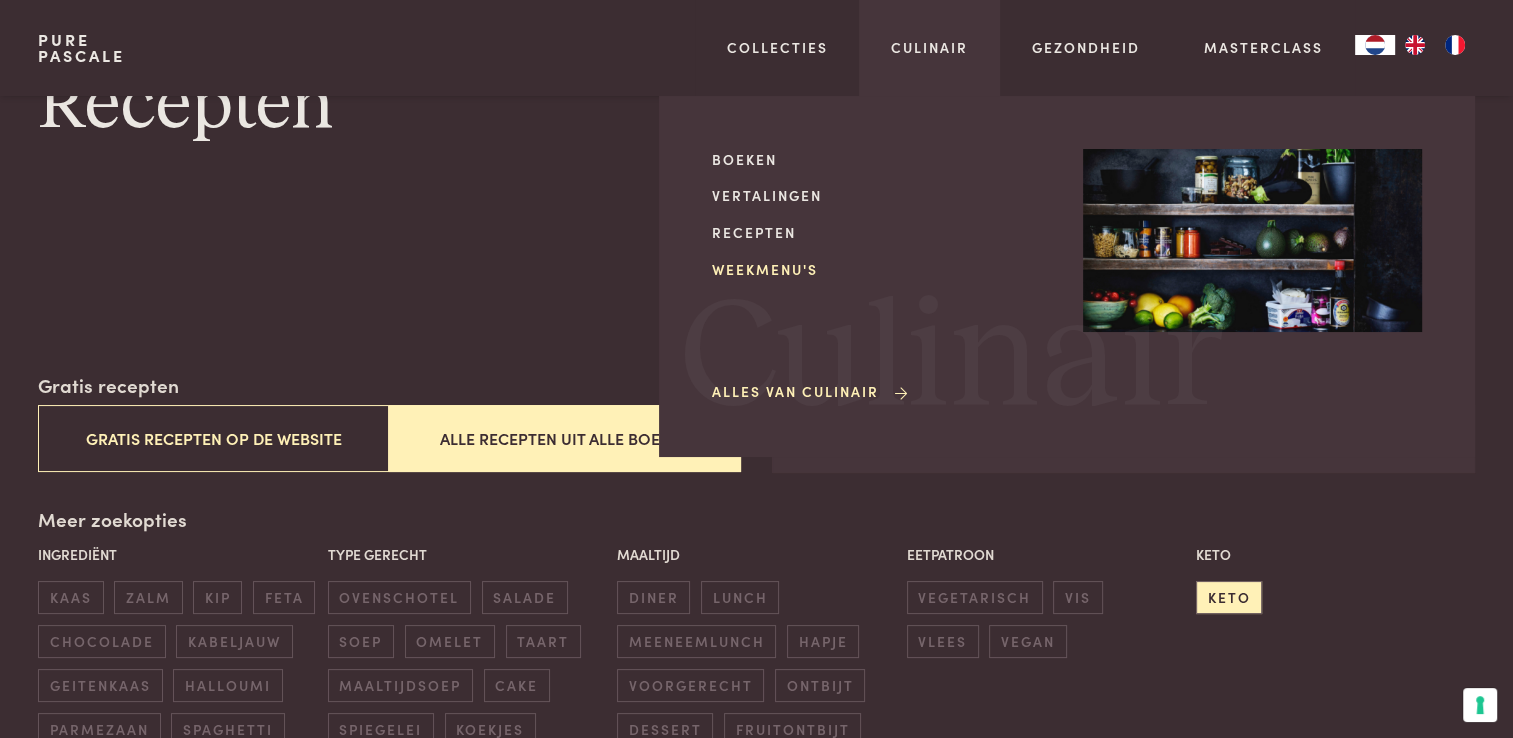 click on "Weekmenu's" at bounding box center (881, 269) 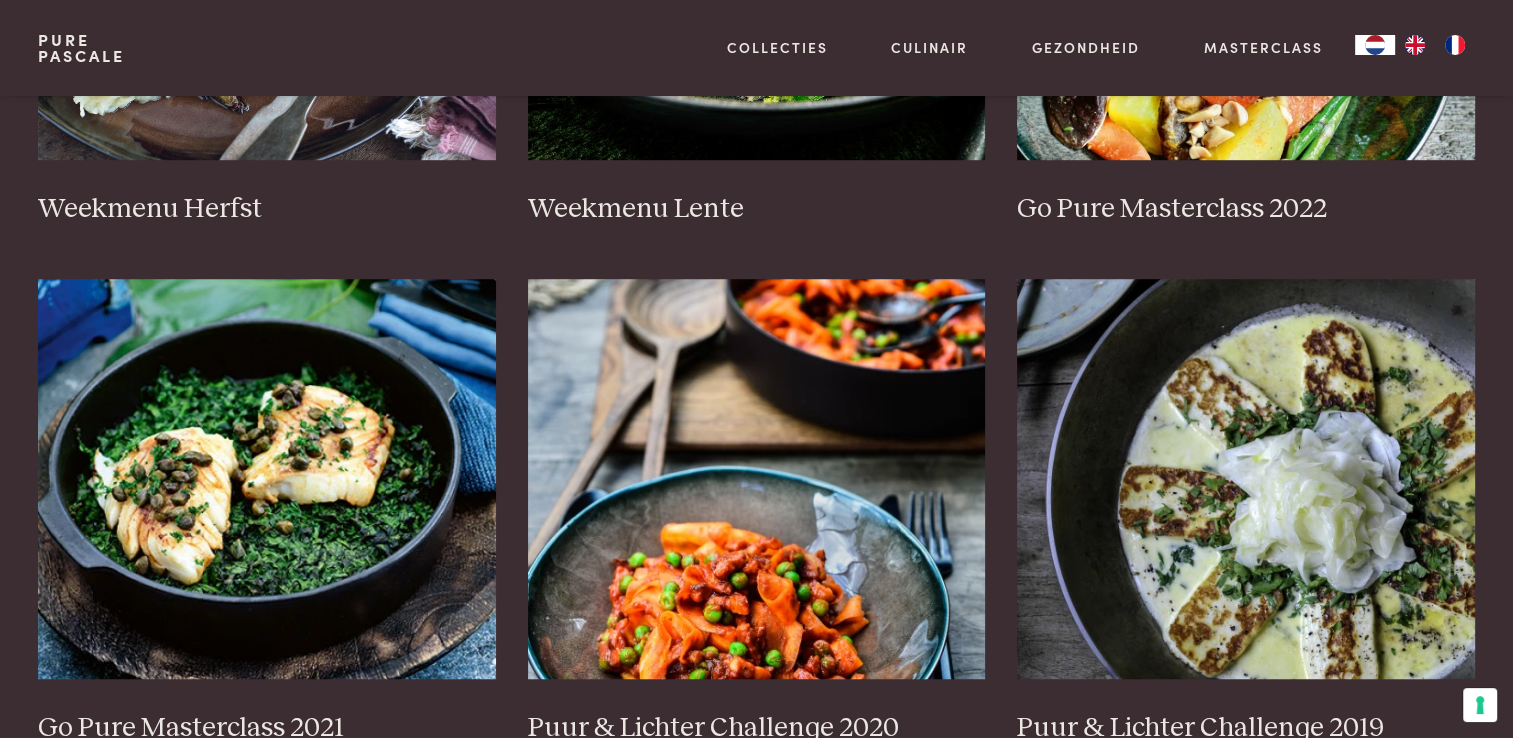 scroll, scrollTop: 1282, scrollLeft: 0, axis: vertical 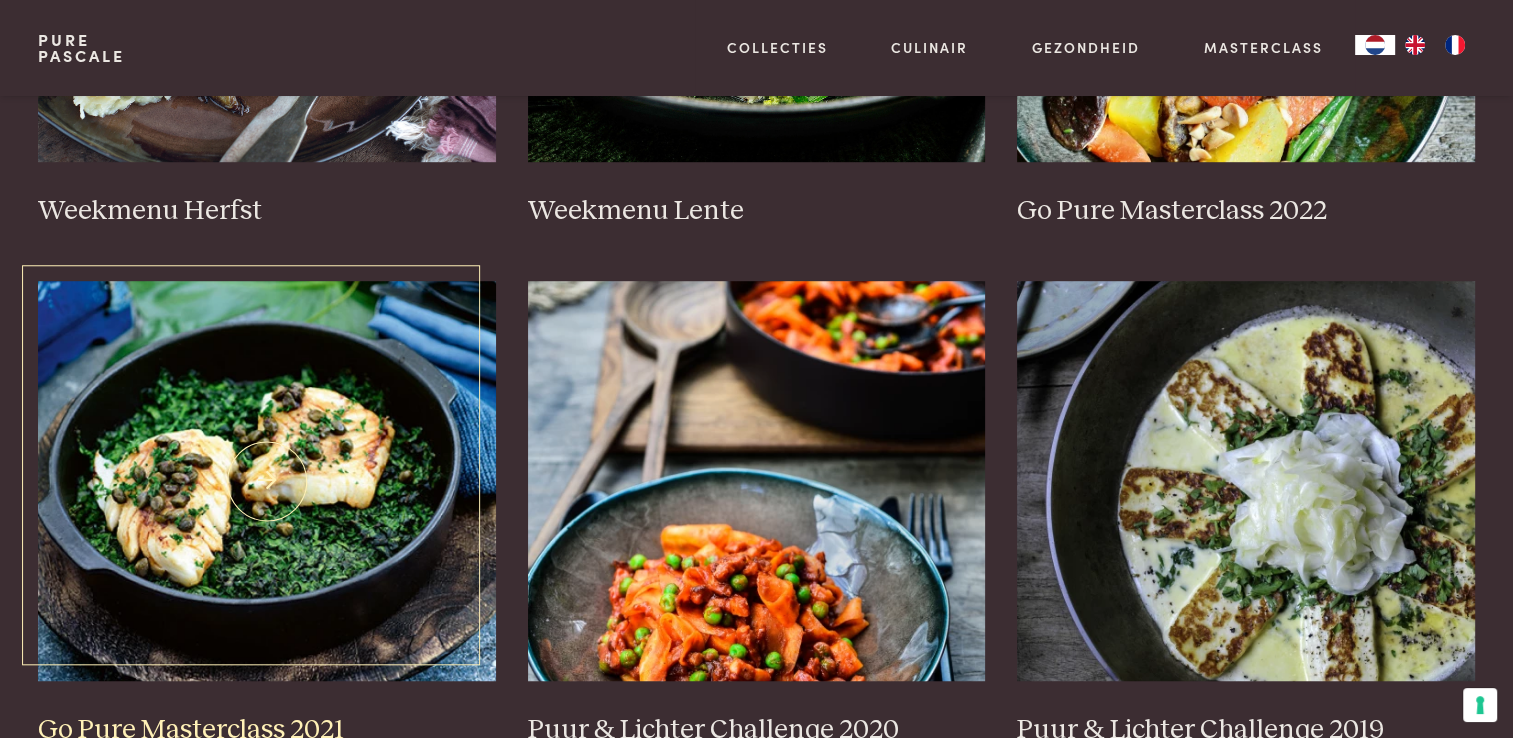 click at bounding box center (267, 481) 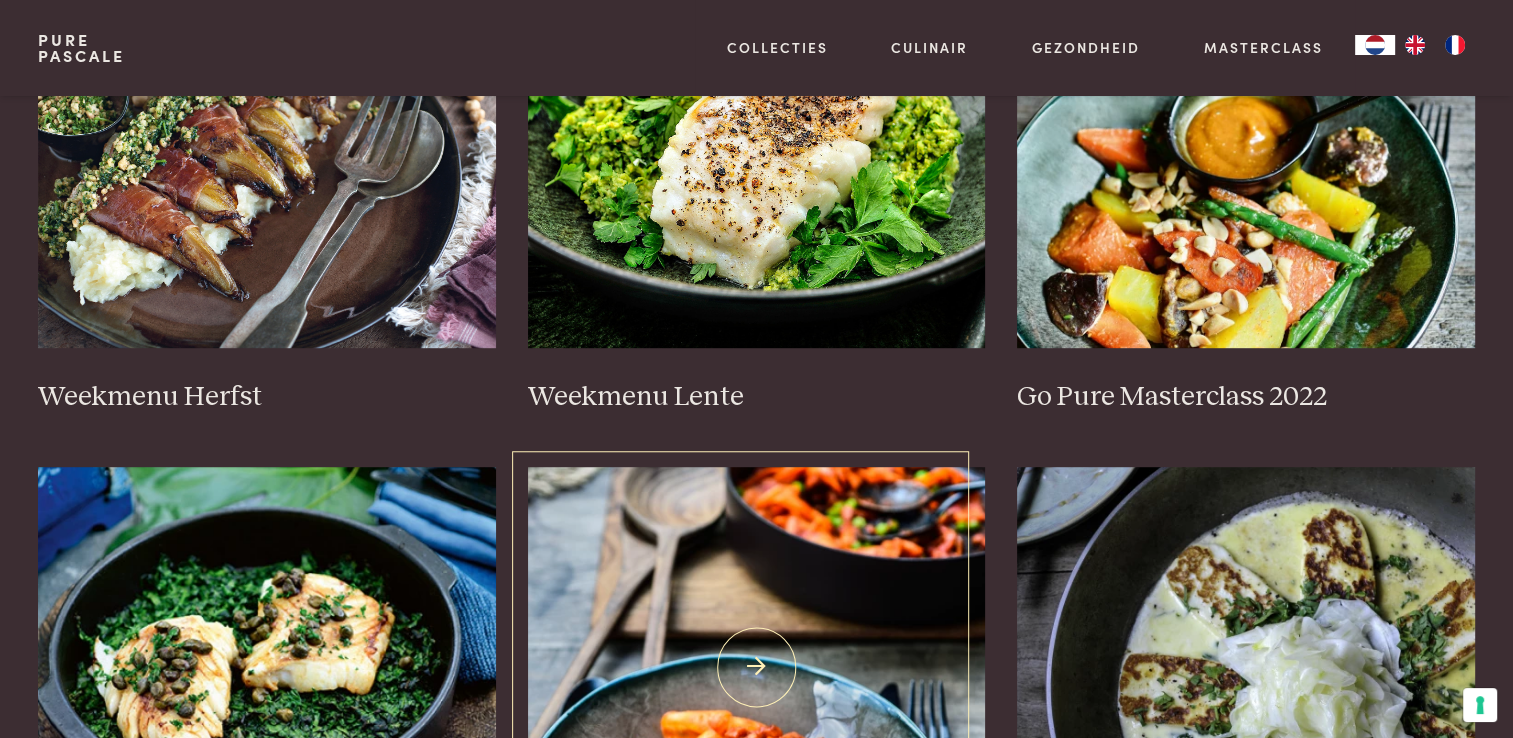 scroll, scrollTop: 1095, scrollLeft: 0, axis: vertical 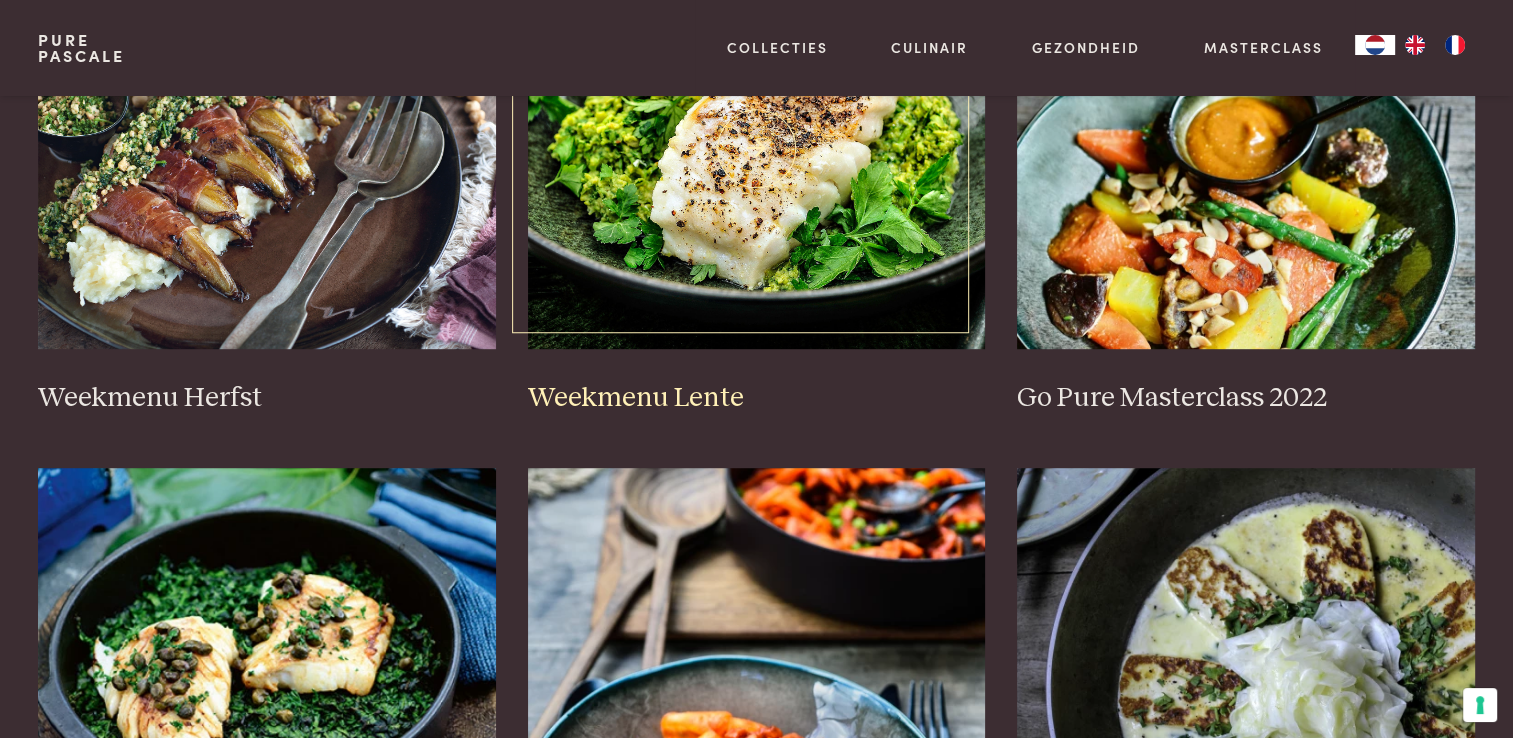 click at bounding box center [757, 149] 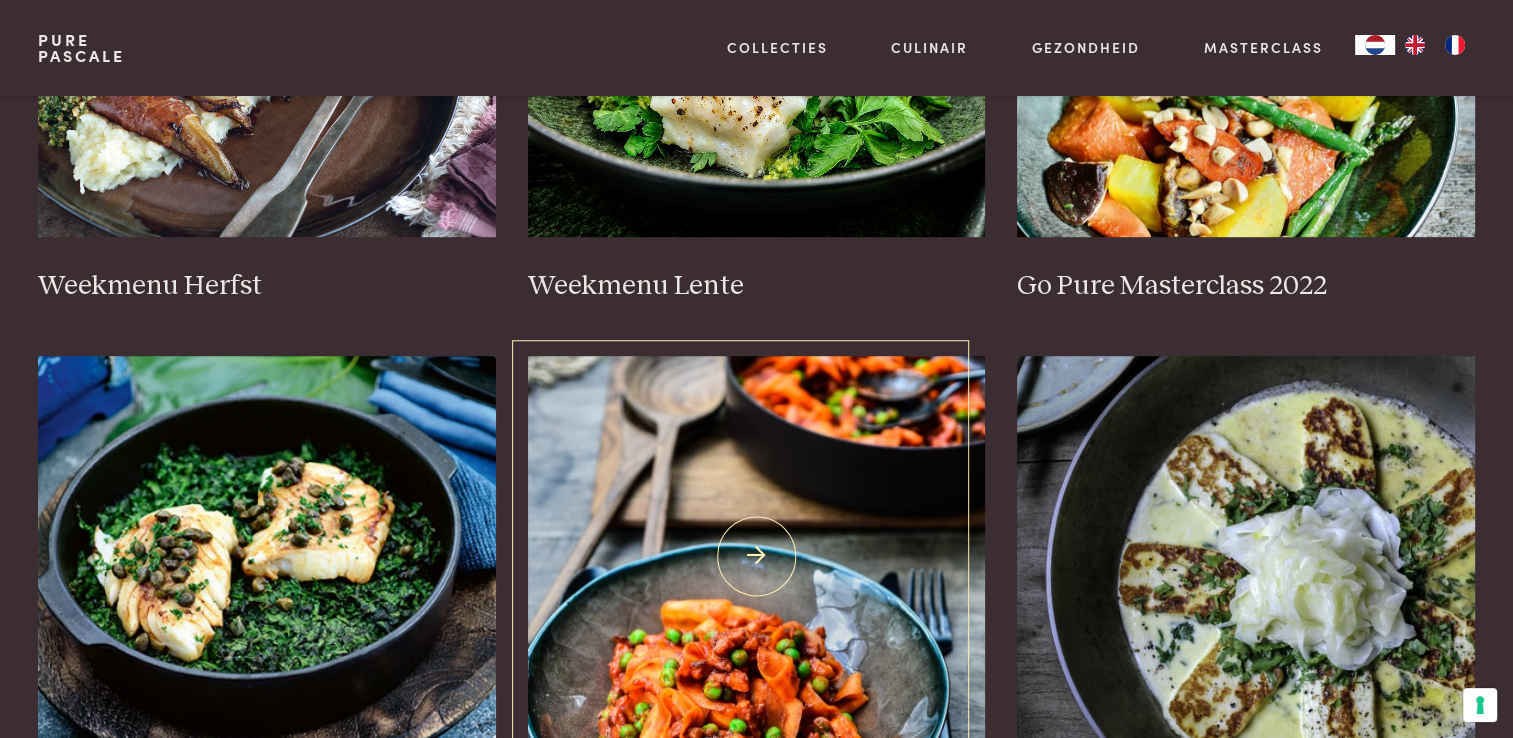 scroll, scrollTop: 1510, scrollLeft: 0, axis: vertical 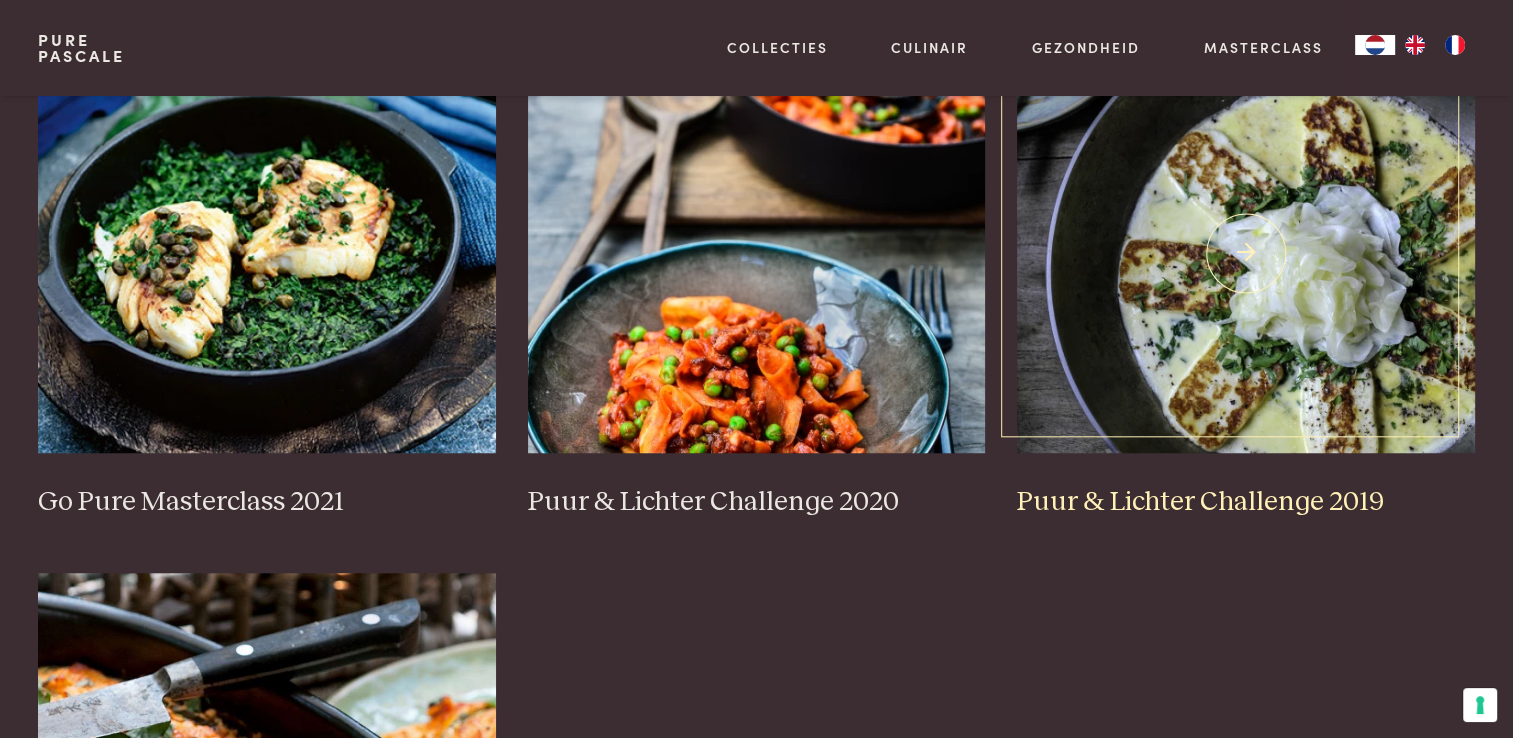 click at bounding box center [1246, 253] 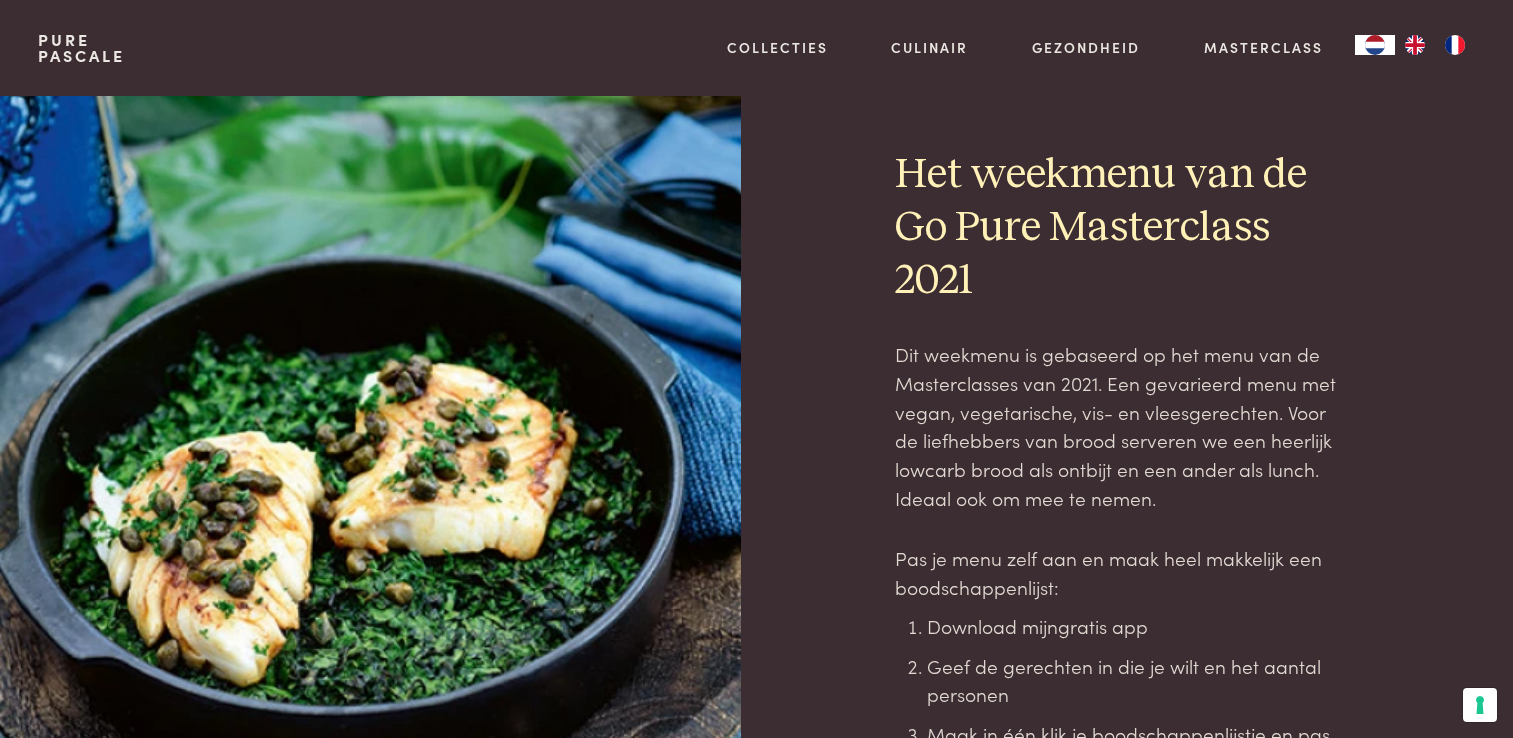 scroll, scrollTop: 0, scrollLeft: 0, axis: both 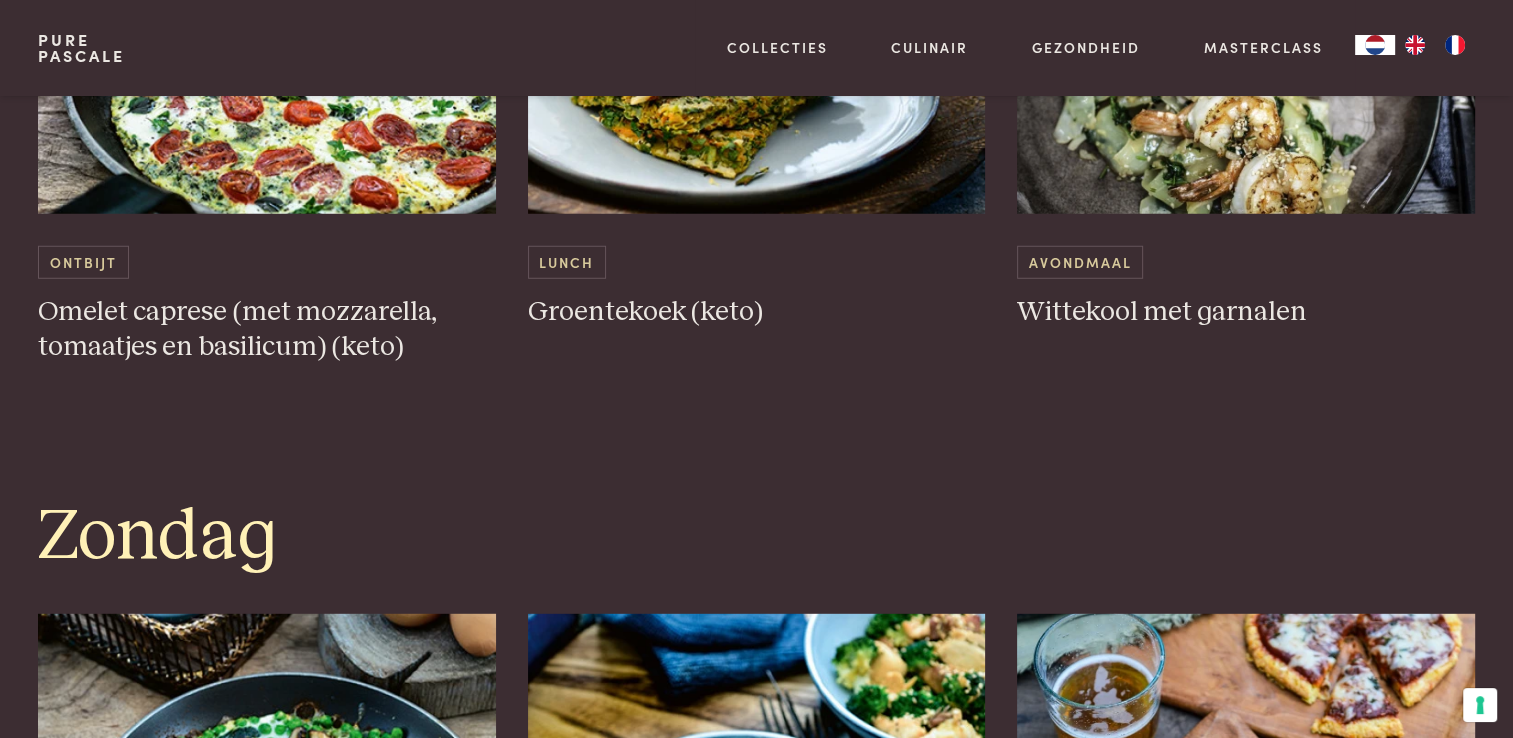 click on "Maandag       Ontbijt   Donker brood (keto)     Lunch   Spaghetti van koolraap met knoflook, peterselie en parmezaan     Avondmaal   Gebakken kabeljauw met kruidige spinazie uit de oven (keto)     Dinsdag       Ontbijt   Donker brood (keto)     Lunch   Gebakken aubergine met halloumi, knoflook en noten (keto)     Avondmaal   Lamsrack met rode curry, pompoen en tomaten (keto)     Woensdag       Ontbijt   Fruitontbijt     Lunch   Gebakken wortelen met kerstomaatjes en feta     Avondmaal   Knolgroenten met volkorenrijst en miso-sausje     Donderdag       Ontbijt   Fruitontbijt     Lunch   Heerlijk noten-kaasbrood met olijfolie en Provençaalse kruiden (keto)     Avondmaal   Kort gebakken zalm met soja en citroen geserveerd met spinazie (keto)     Vrijdag       Ontbijt   Fruitontbijt     Lunch   Heerlijk noten-kaasbrood met olijfolie en Provençaalse kruiden (keto)     Avondmaal   Filet pur met een salade (keto)     Zaterdag       Ontbijt   Omelet caprese (met mozzarella, tomaatjes en basilicum) (keto)     Lunch" at bounding box center [757, -1625] 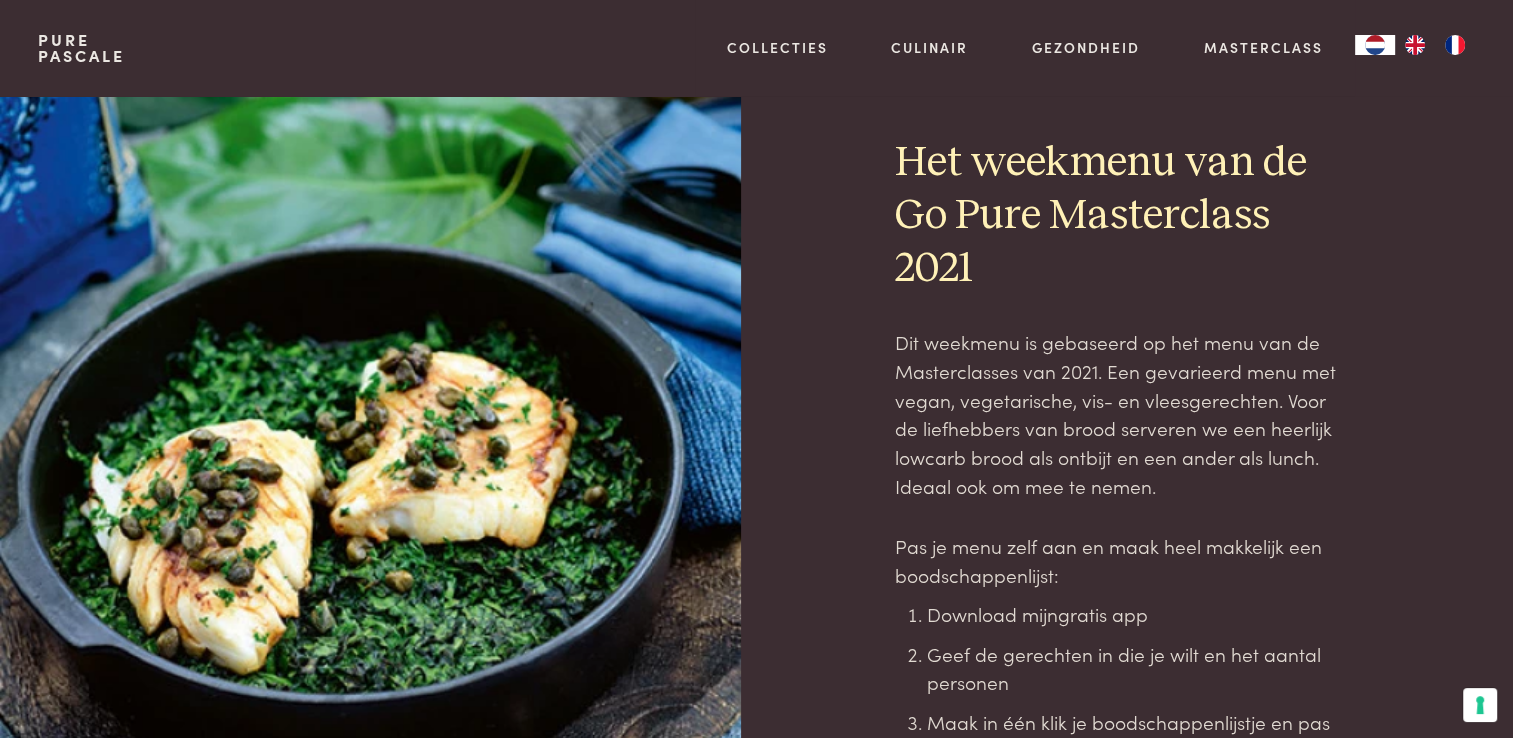 scroll, scrollTop: 0, scrollLeft: 0, axis: both 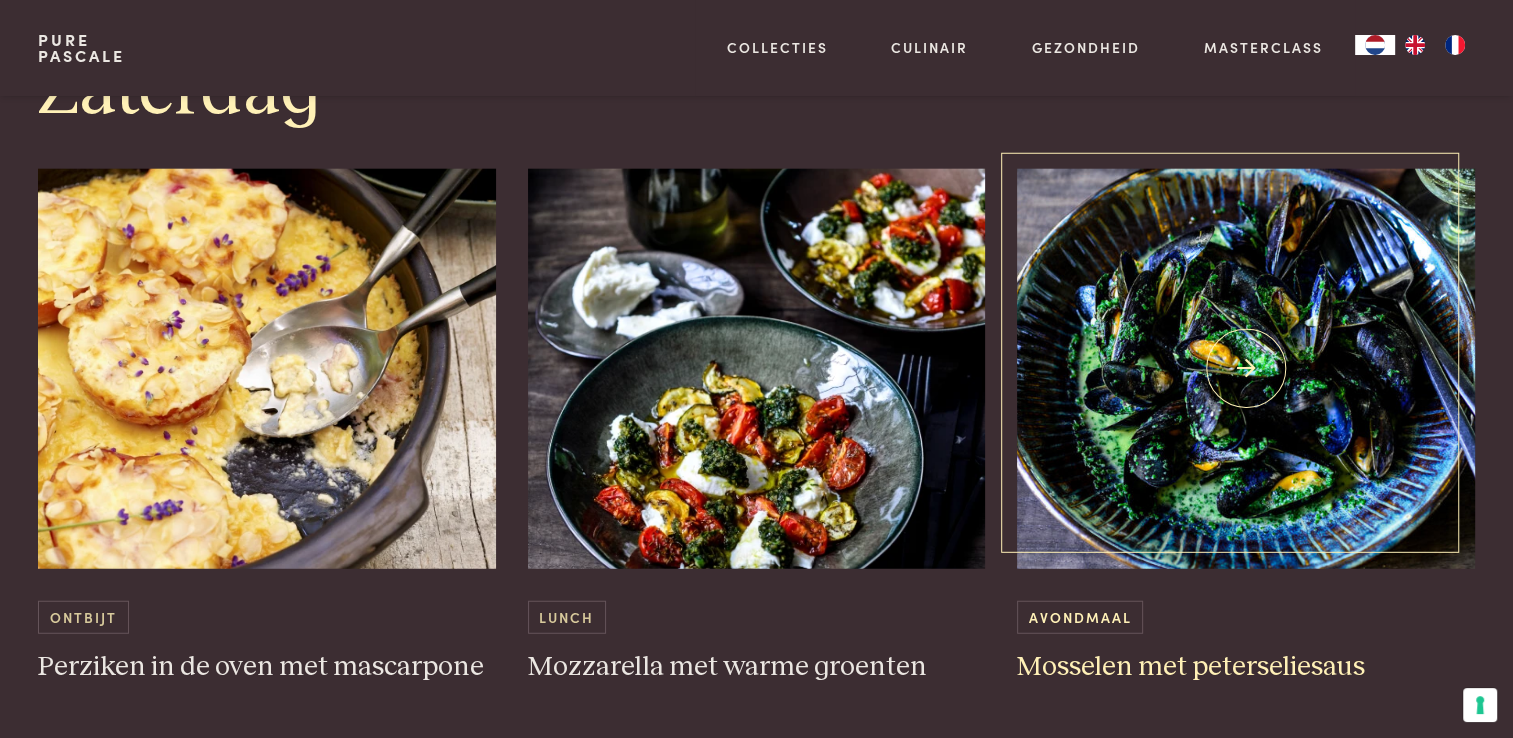 click at bounding box center [1246, 369] 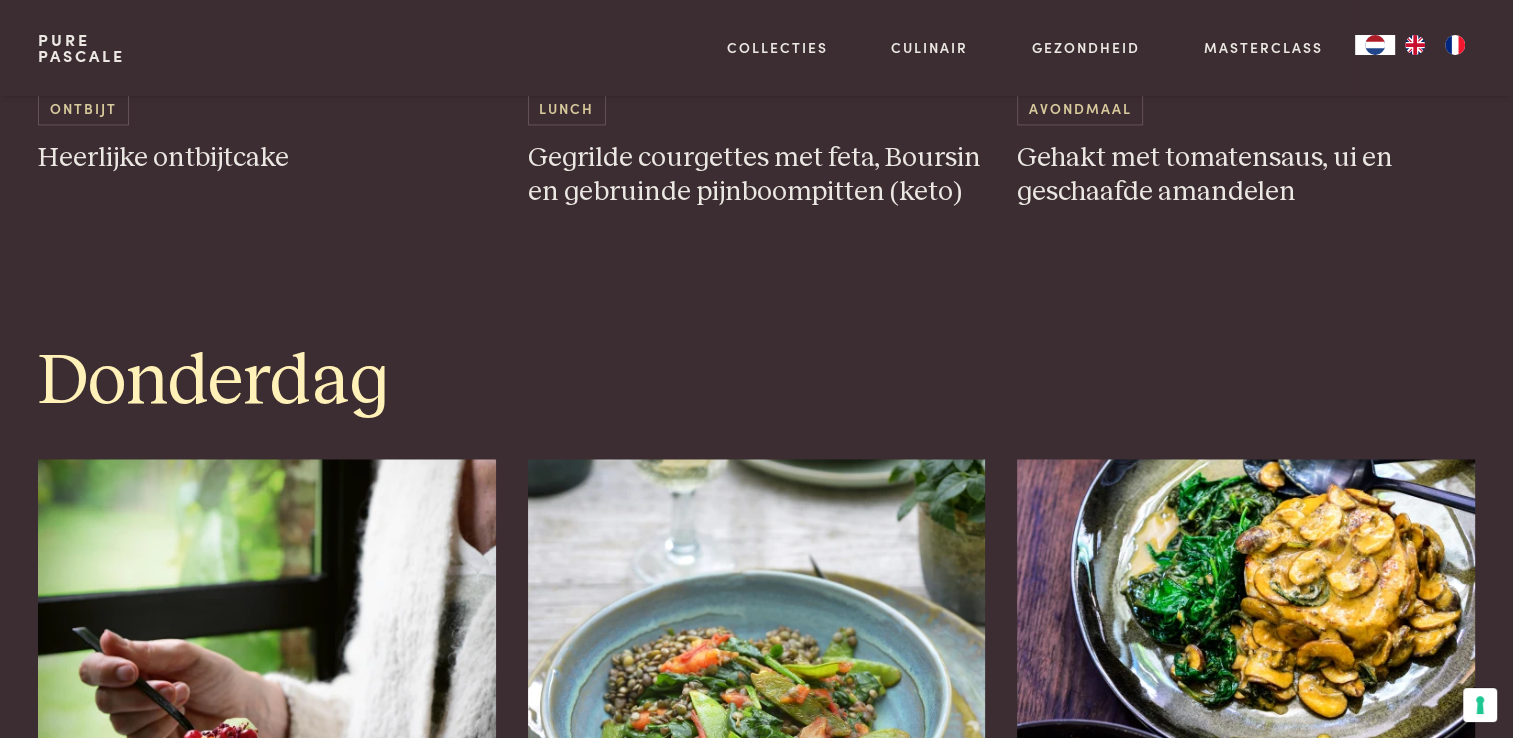 scroll, scrollTop: 3204, scrollLeft: 0, axis: vertical 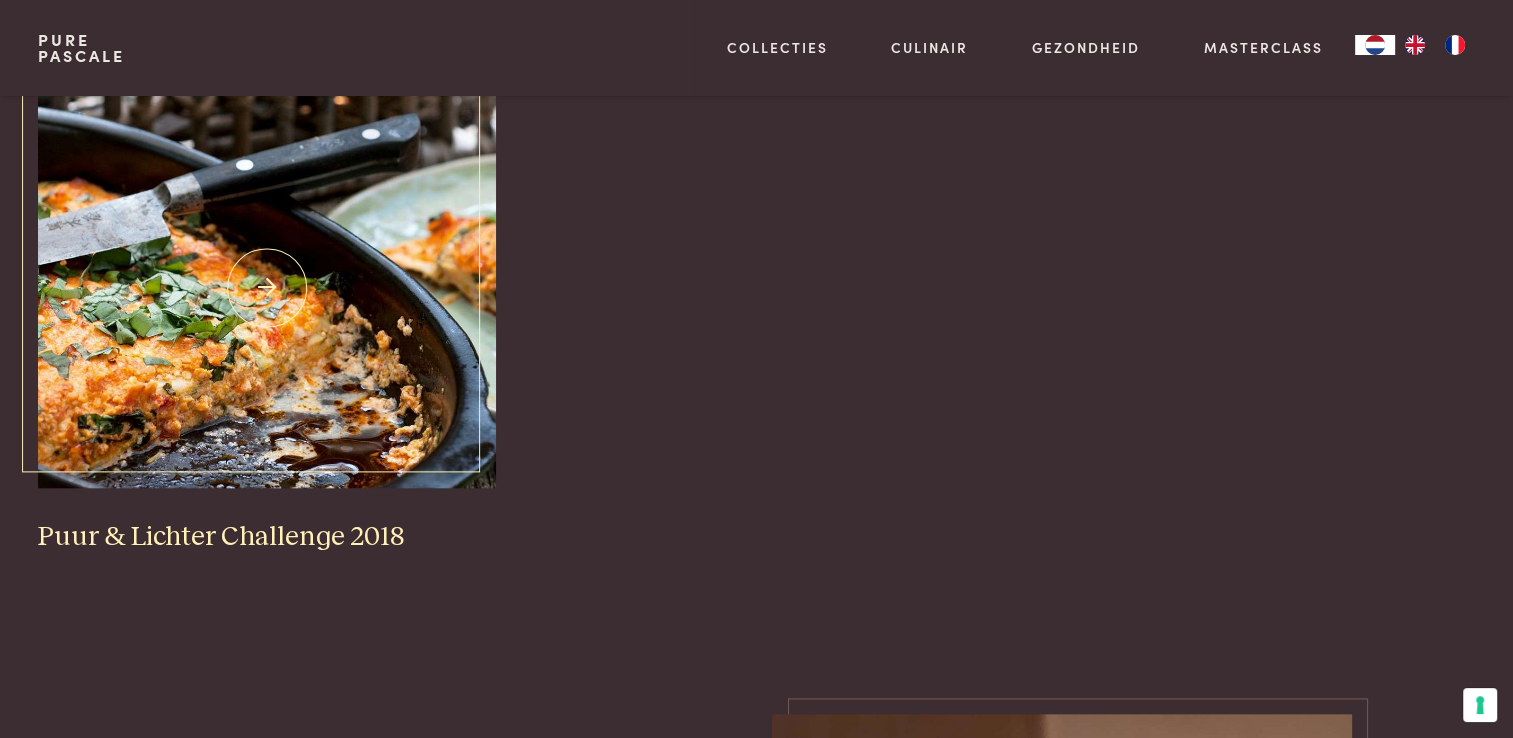 click at bounding box center (267, 288) 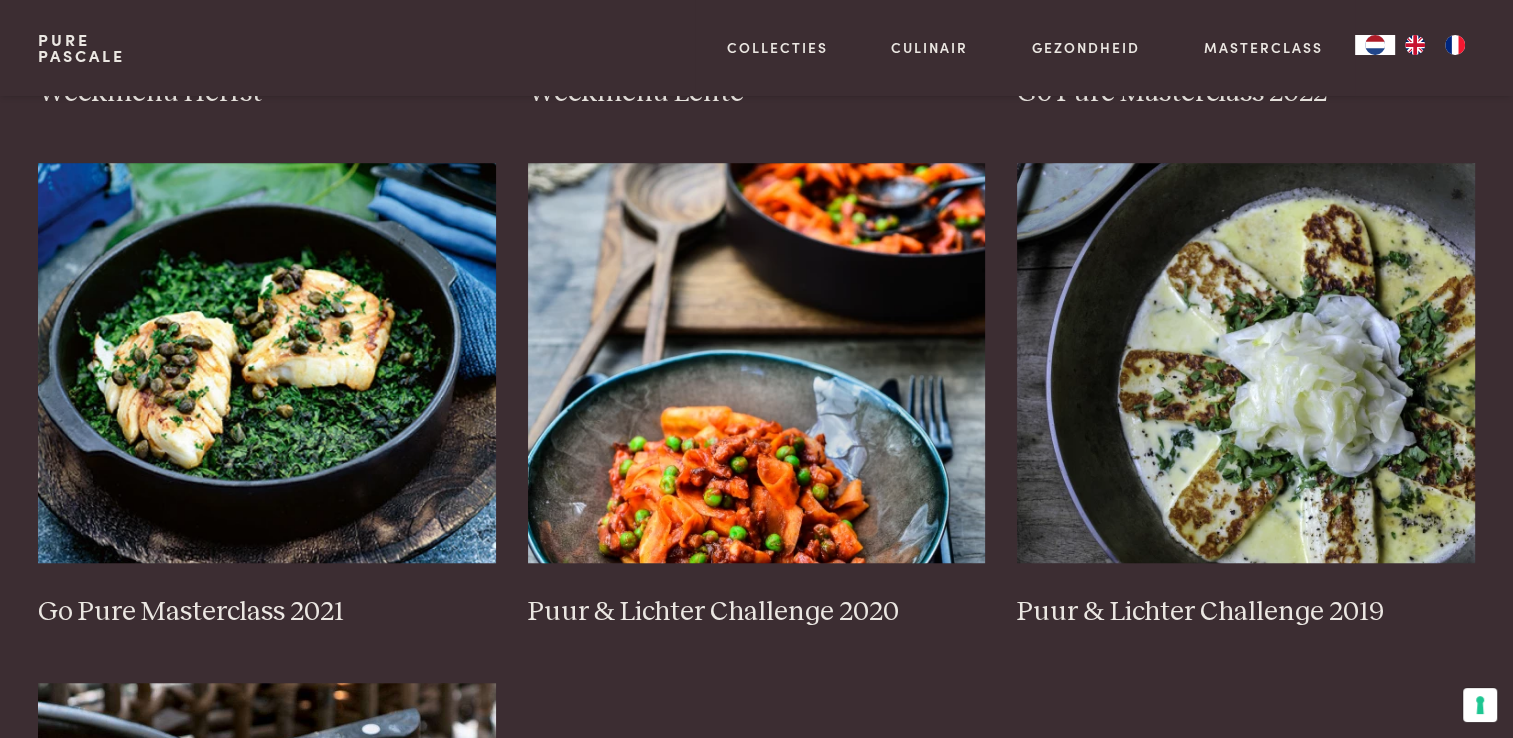 scroll, scrollTop: 1396, scrollLeft: 0, axis: vertical 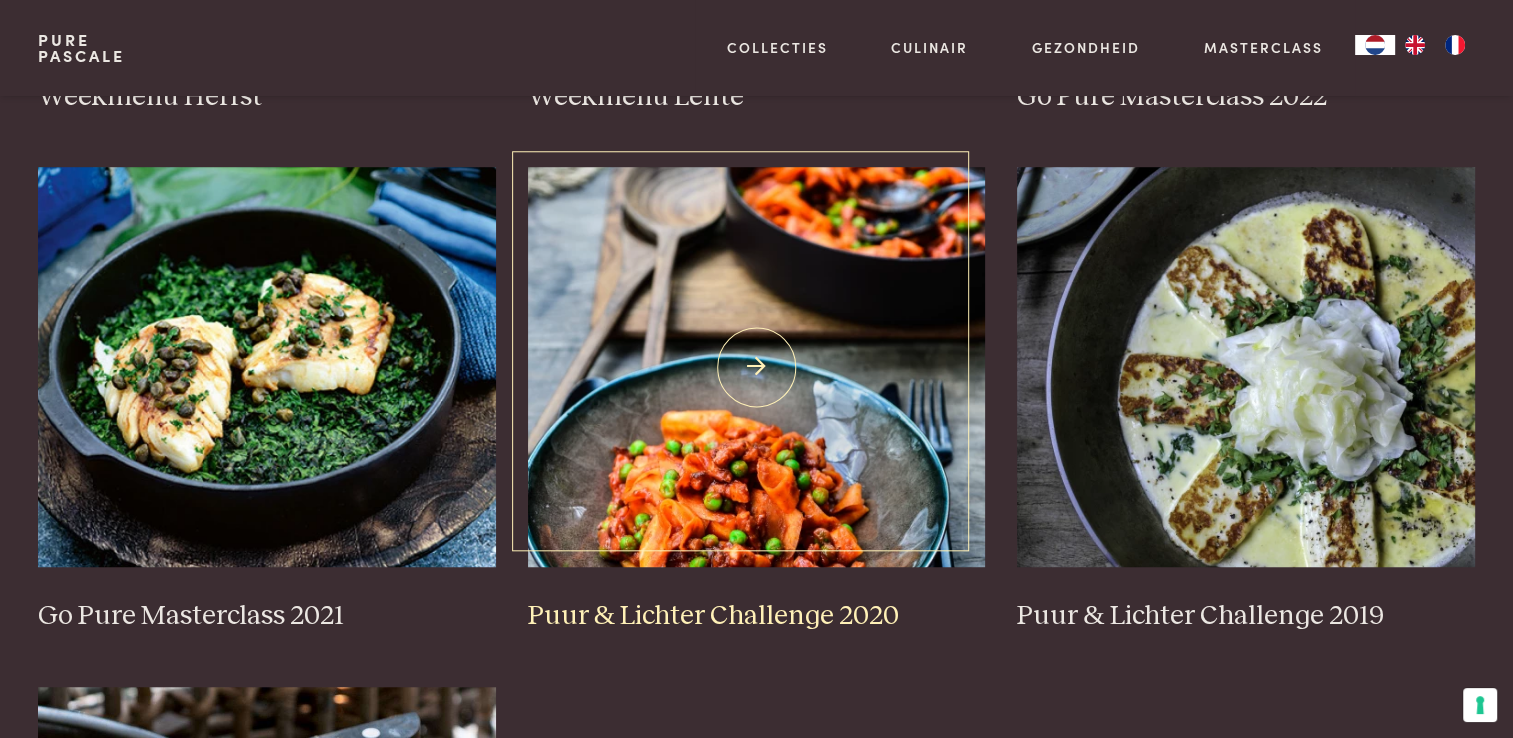 click at bounding box center [757, 367] 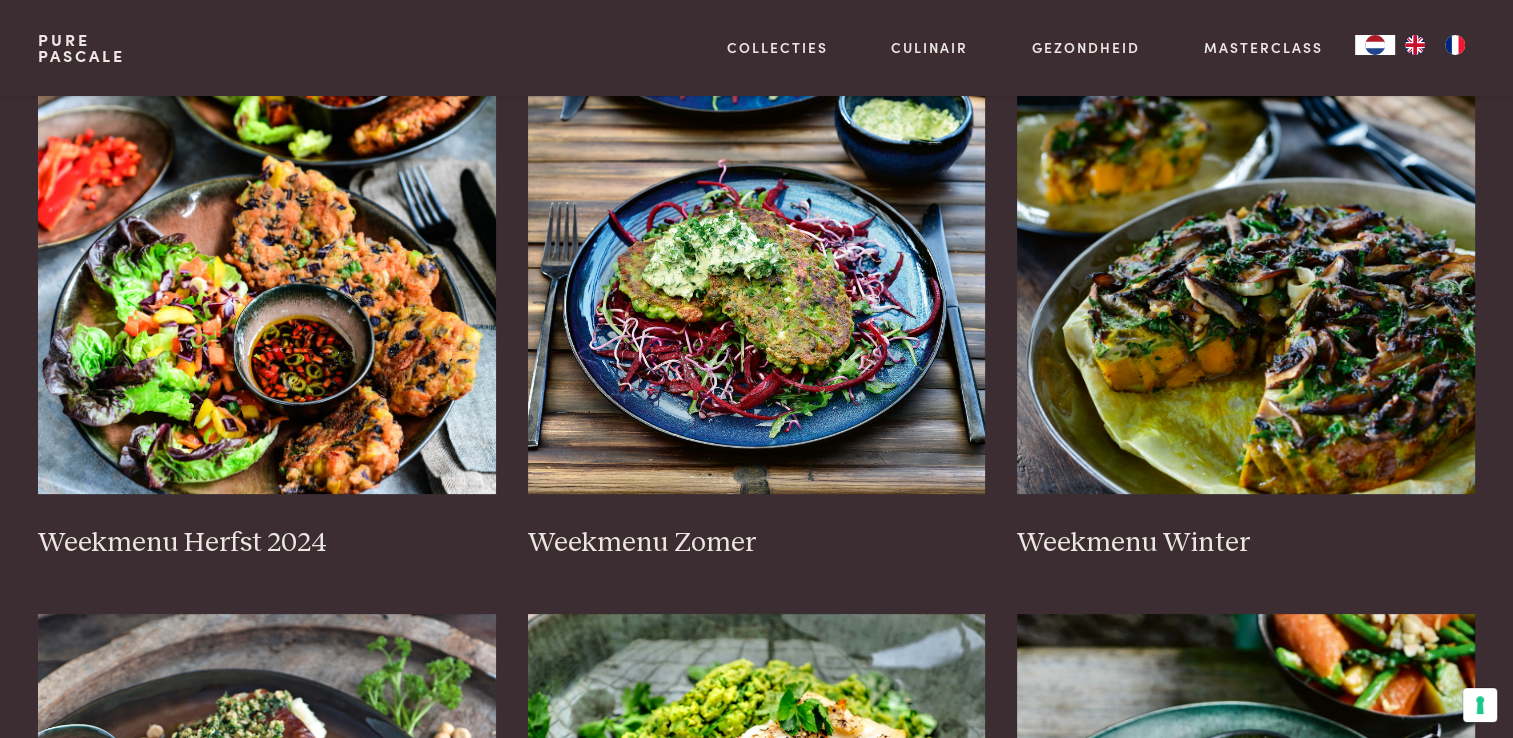 scroll, scrollTop: 429, scrollLeft: 0, axis: vertical 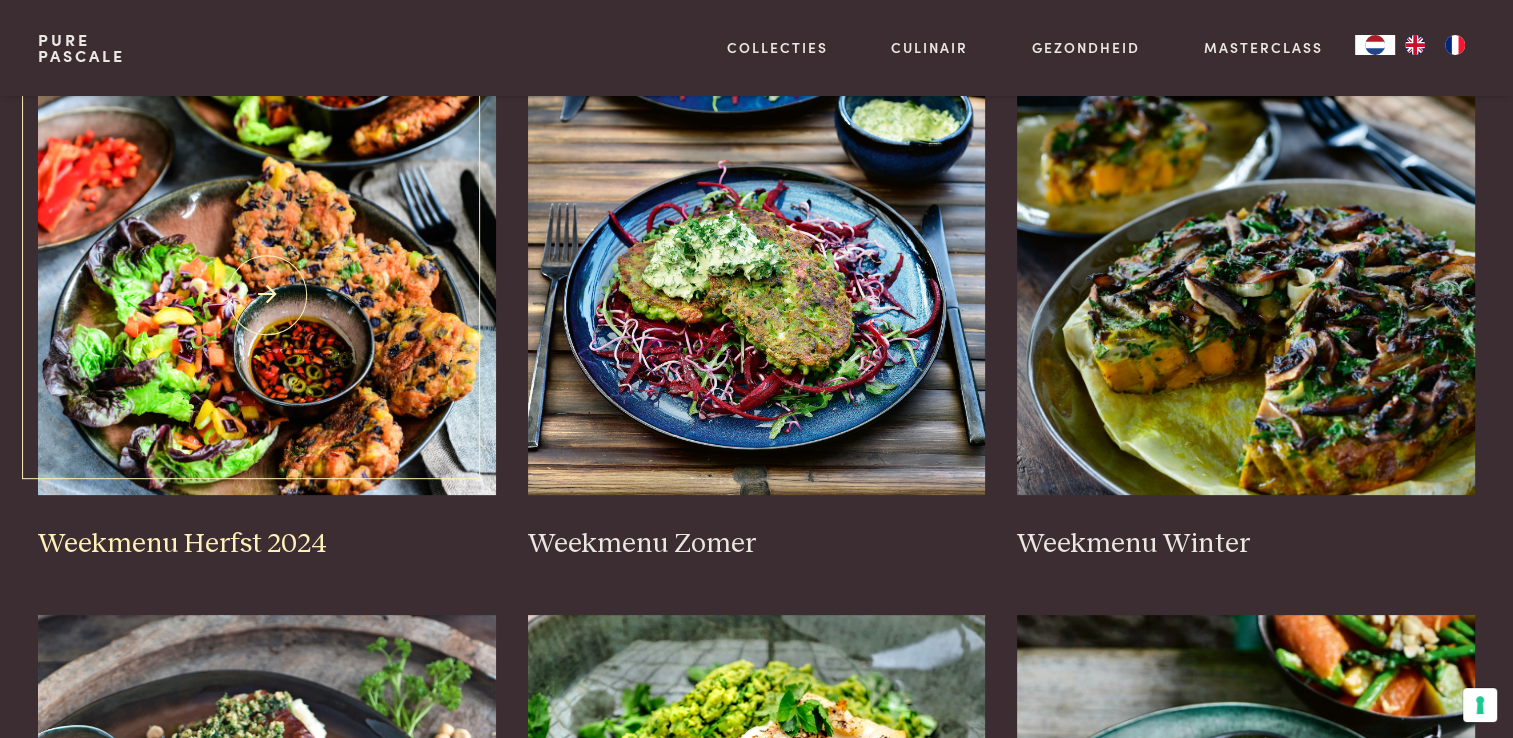click at bounding box center (267, 295) 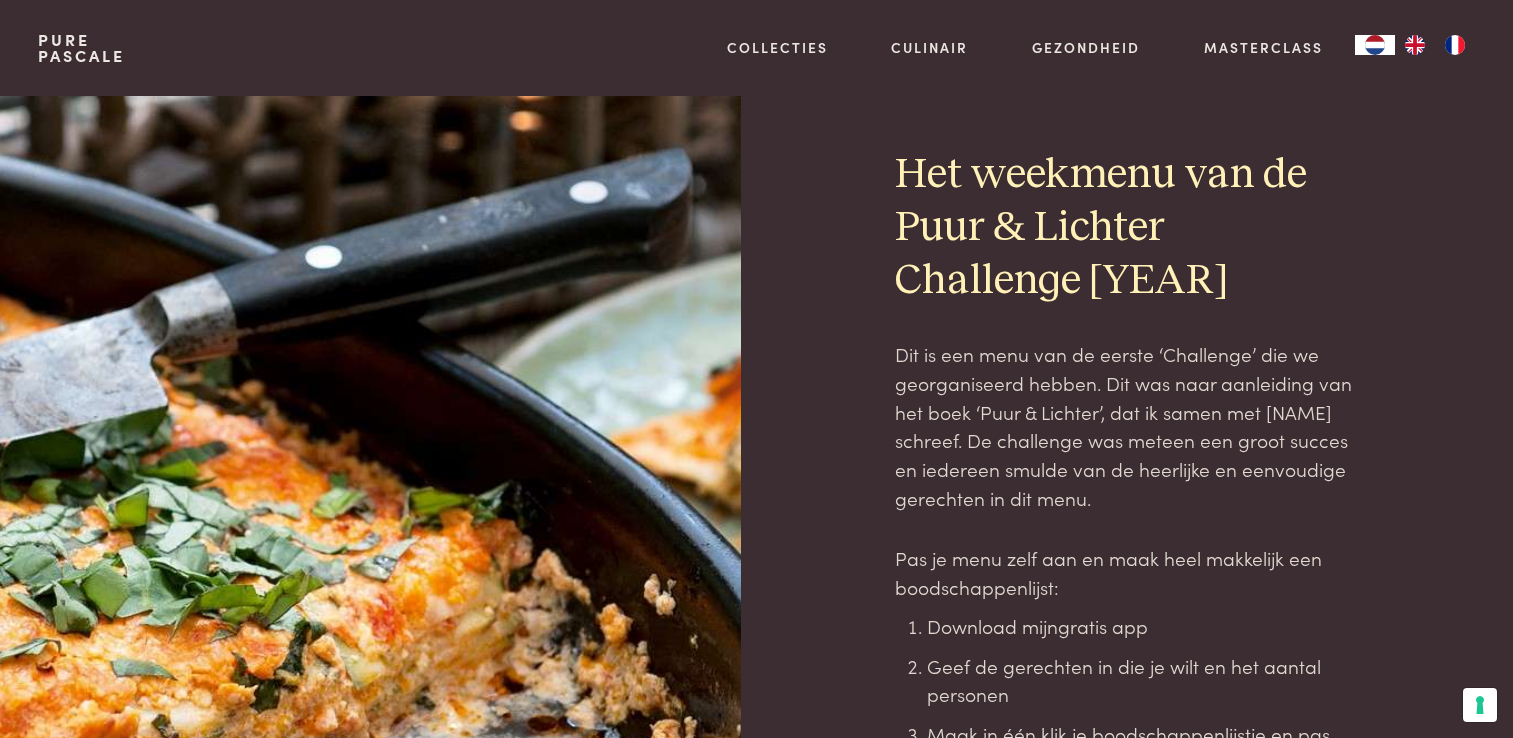 scroll, scrollTop: 0, scrollLeft: 0, axis: both 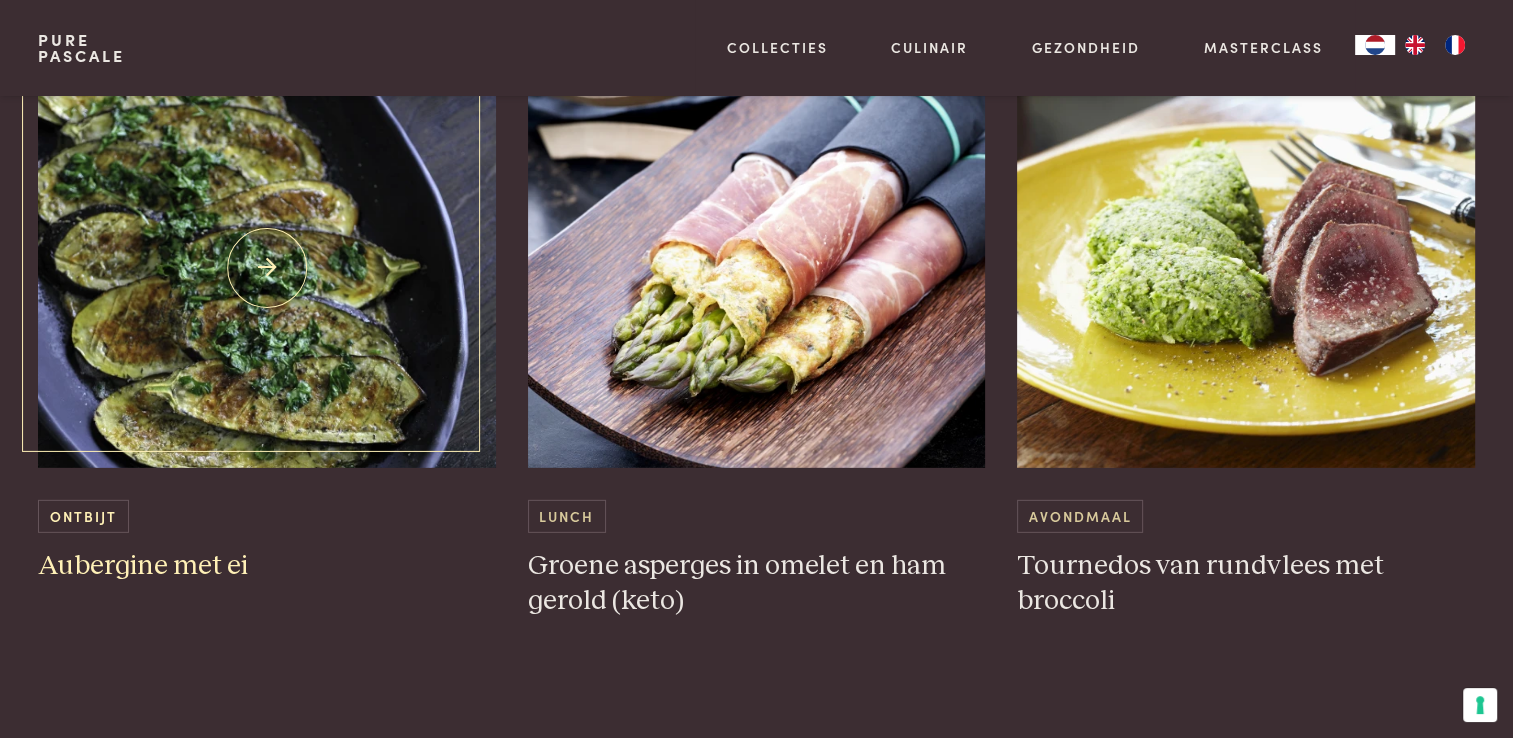 click at bounding box center (267, 268) 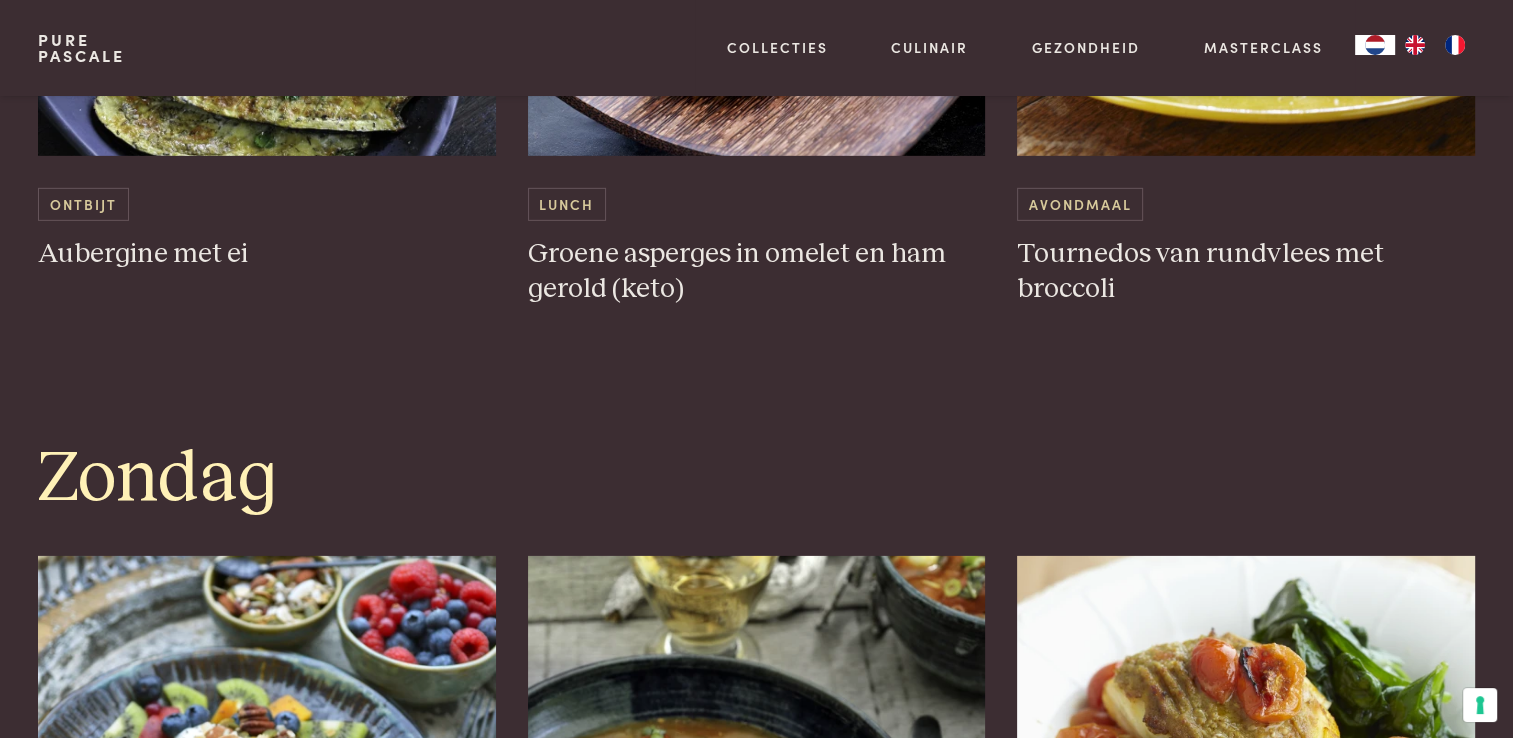 scroll, scrollTop: 6203, scrollLeft: 0, axis: vertical 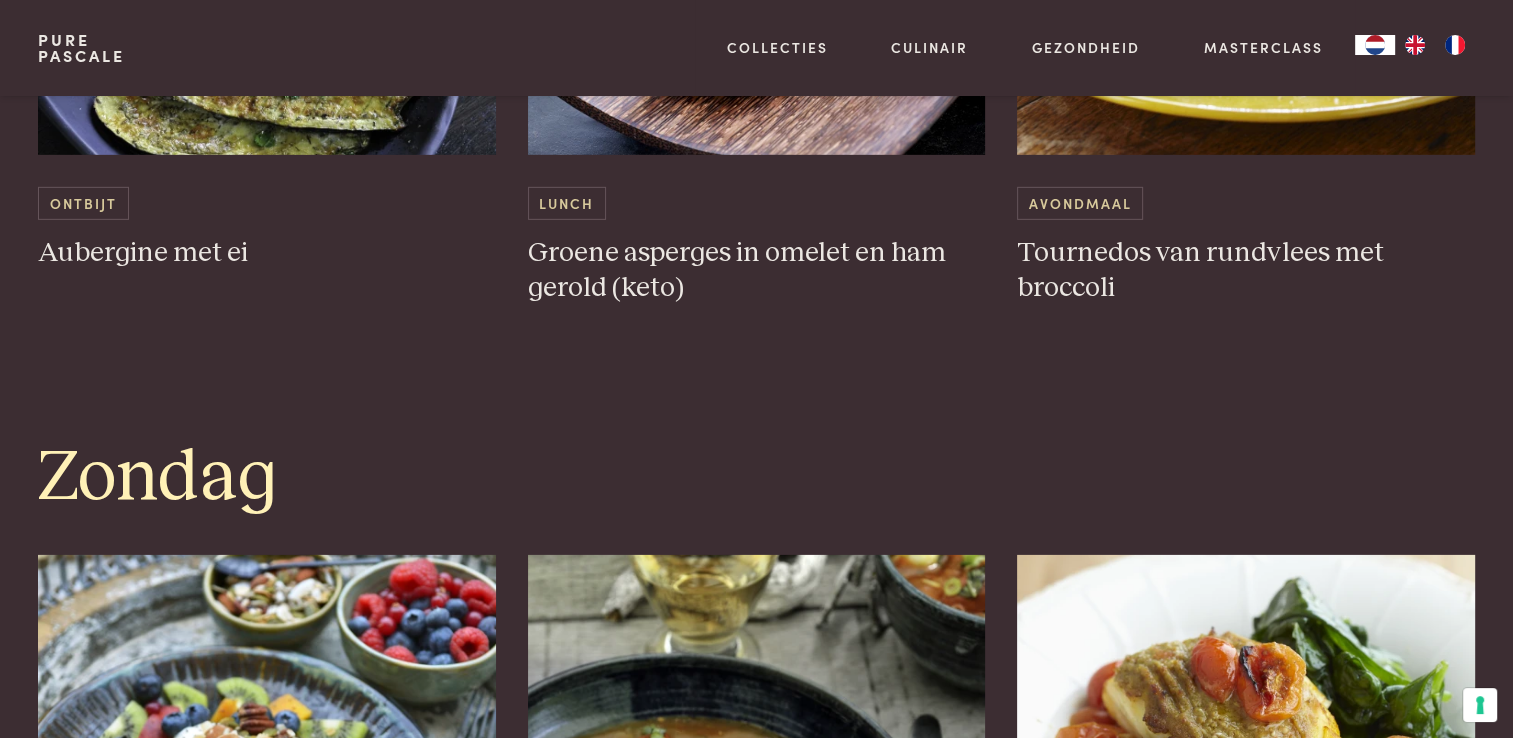 click on "Zondag" at bounding box center (756, 478) 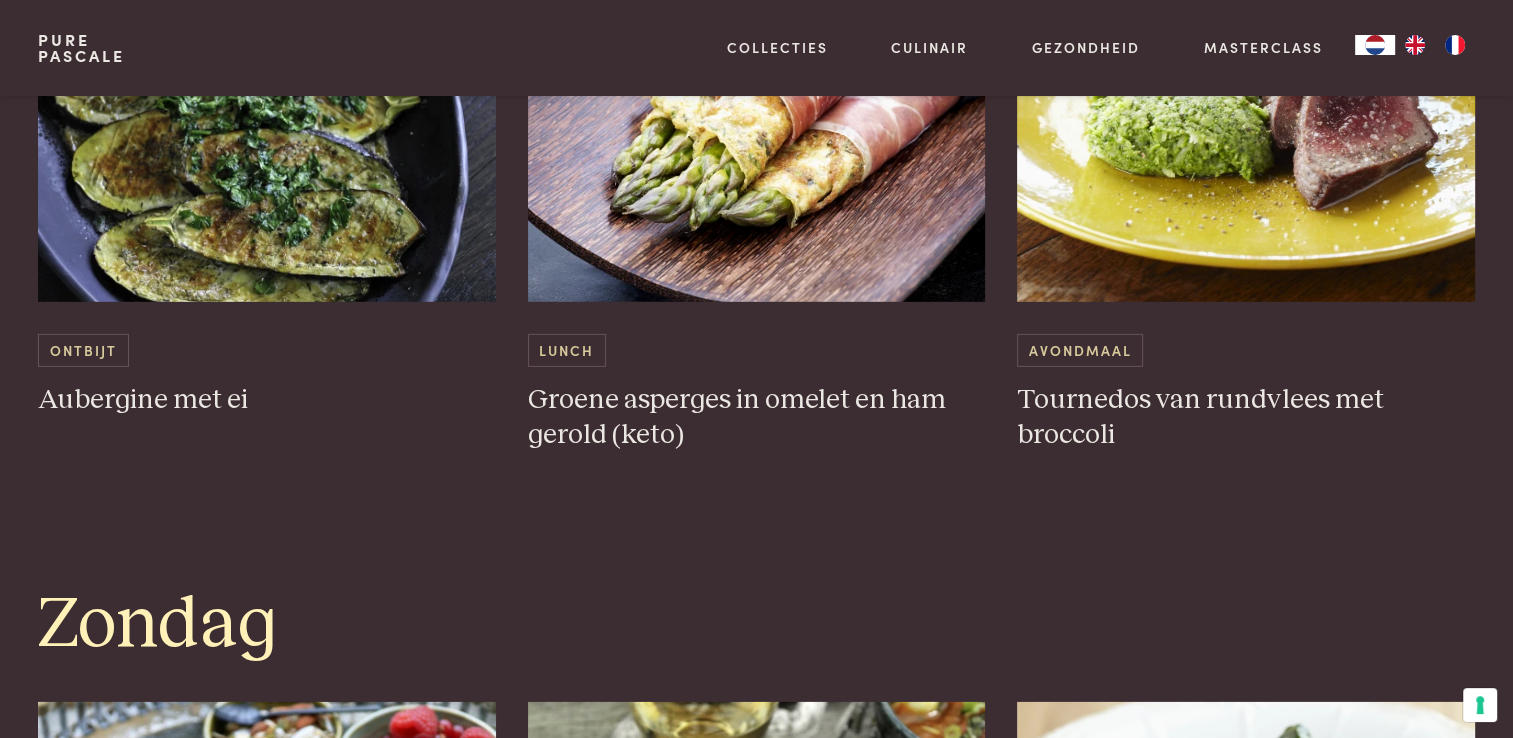 scroll, scrollTop: 5930, scrollLeft: 0, axis: vertical 